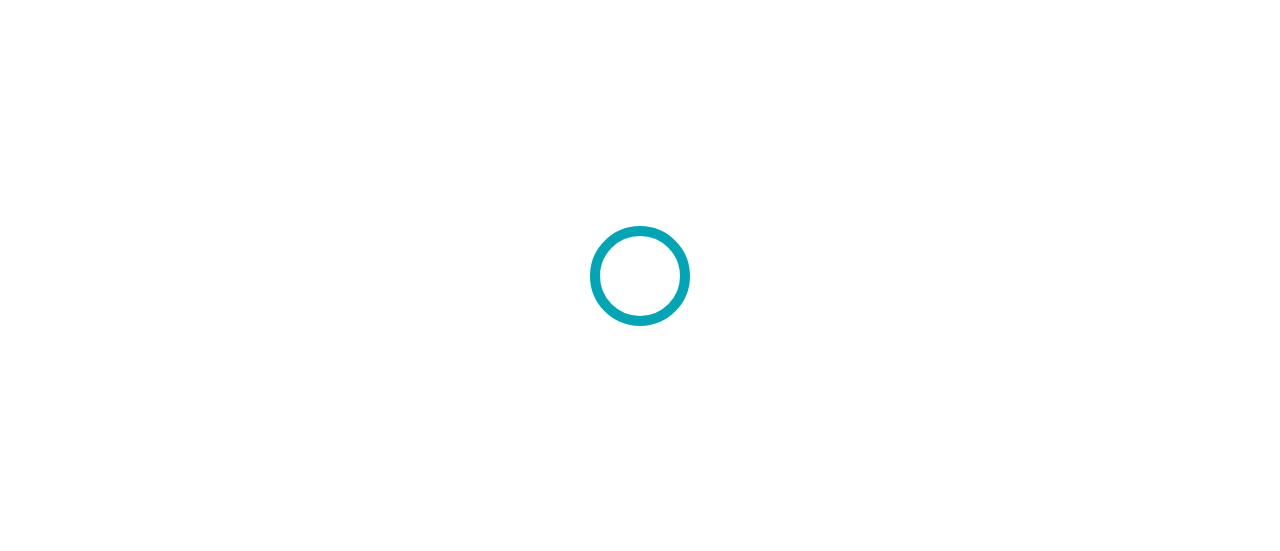 scroll, scrollTop: 0, scrollLeft: 0, axis: both 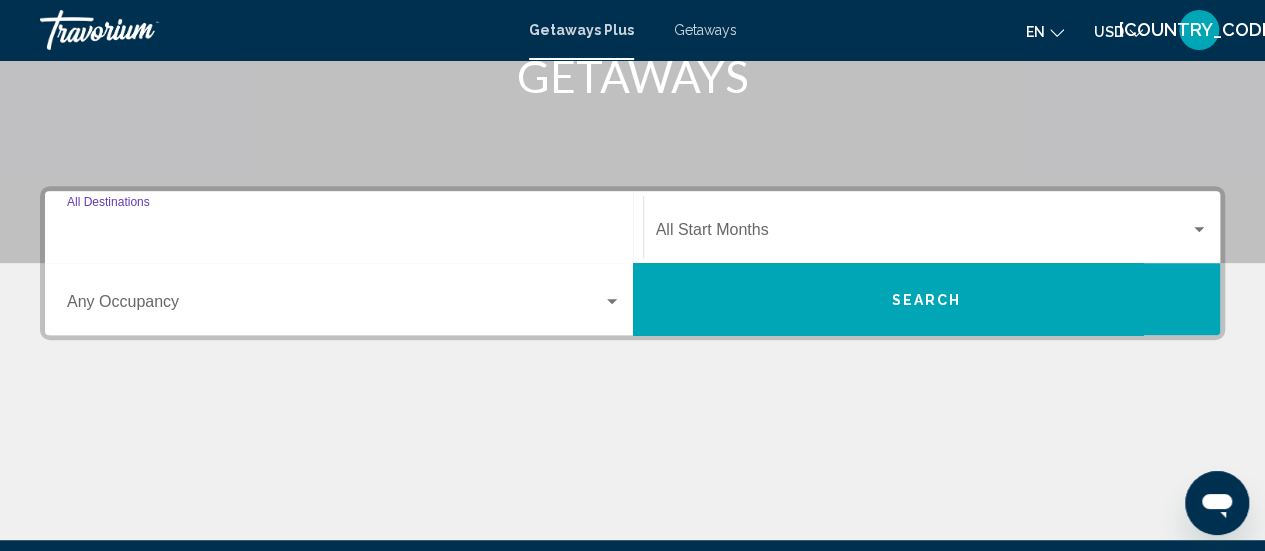 click on "Destination All Destinations" at bounding box center [344, 234] 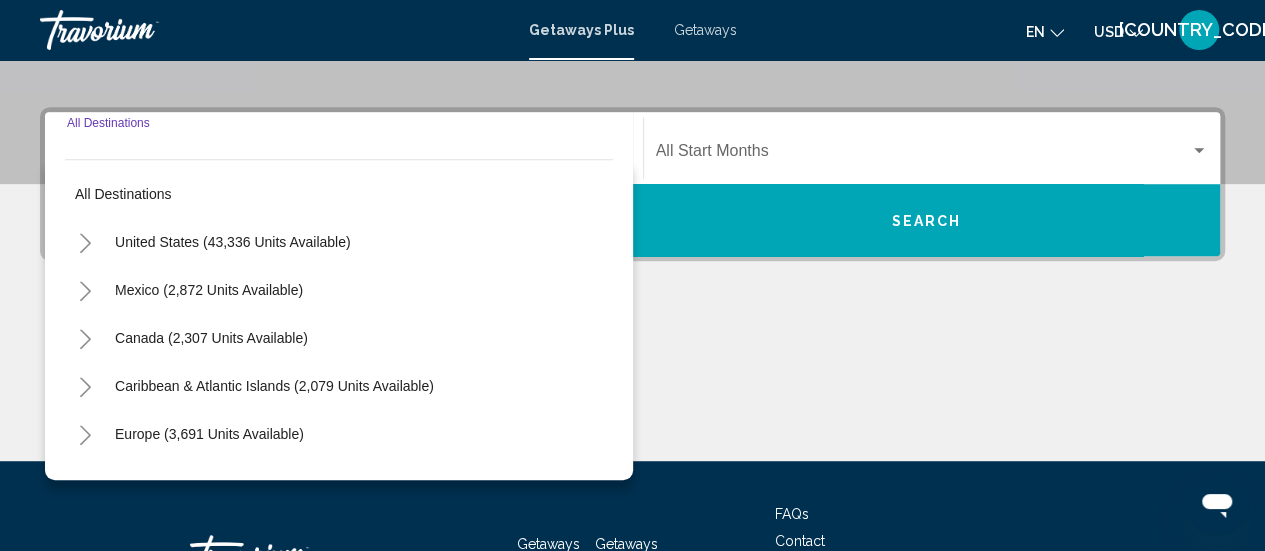 scroll, scrollTop: 458, scrollLeft: 0, axis: vertical 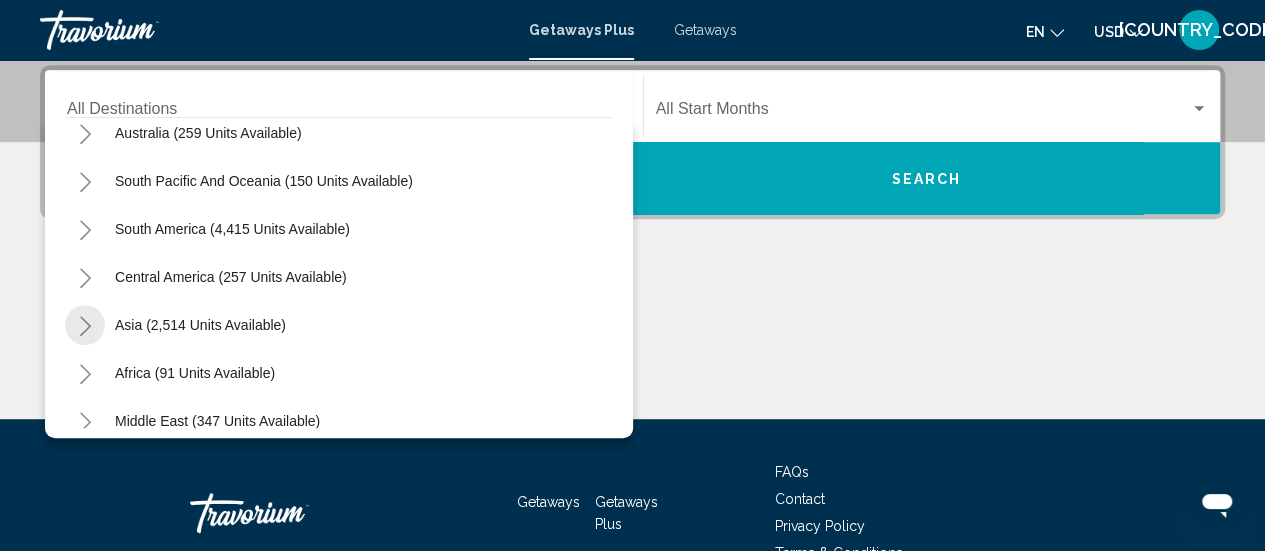 click 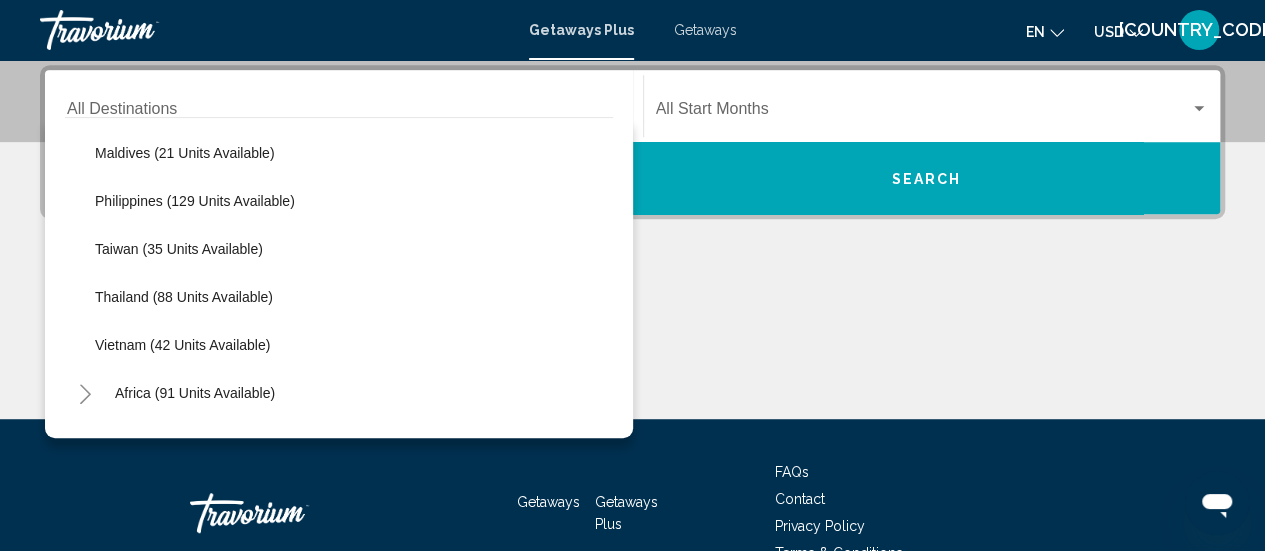 scroll, scrollTop: 783, scrollLeft: 0, axis: vertical 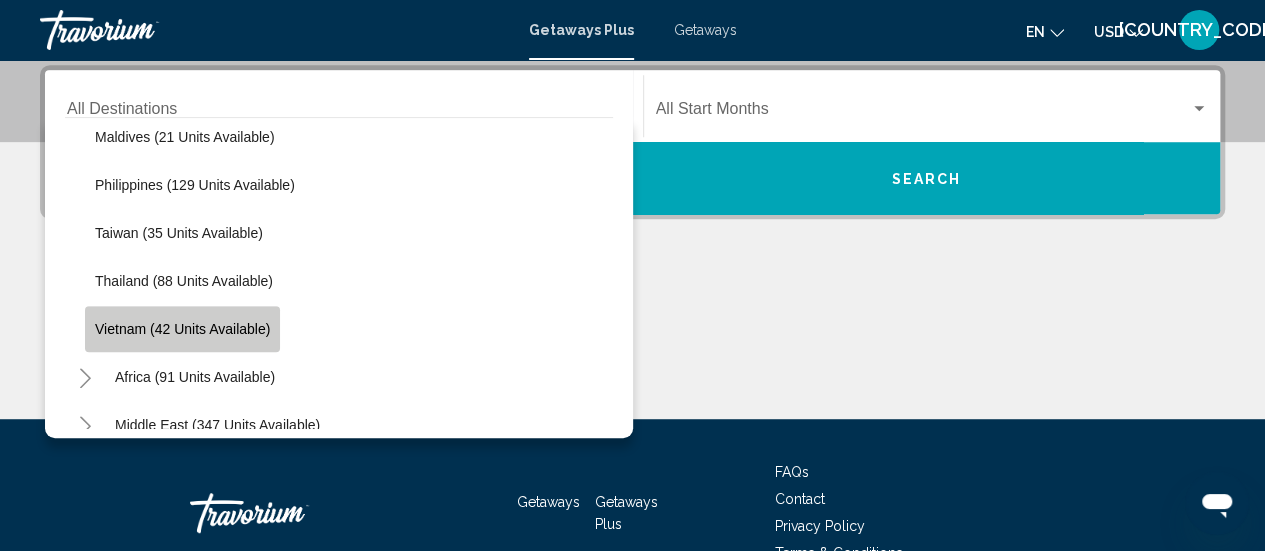 click on "Vietnam (42 units available)" 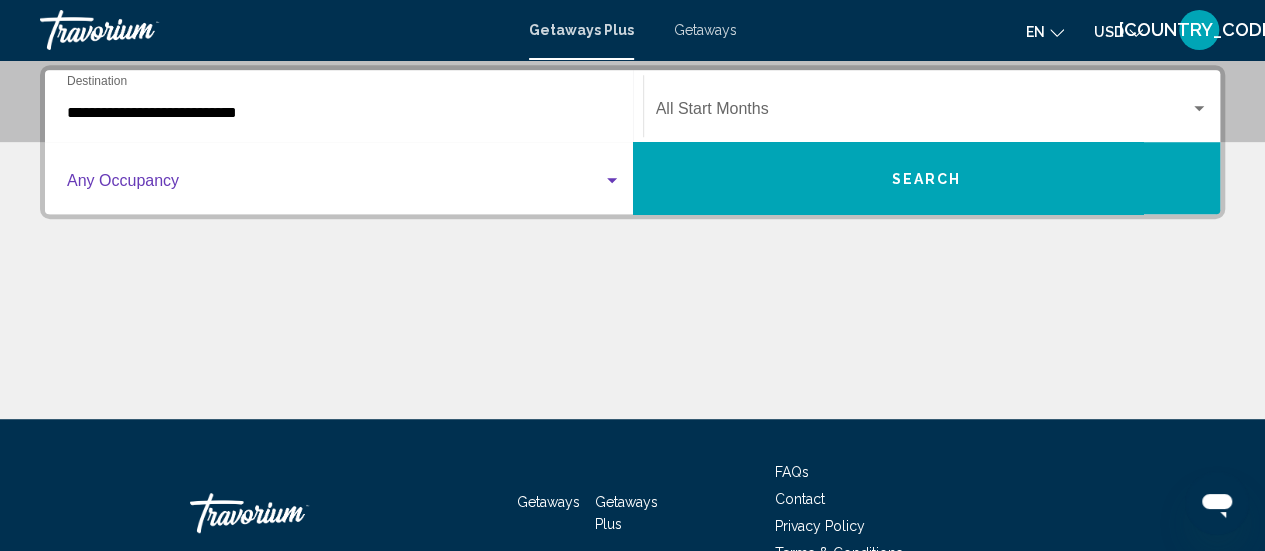 click at bounding box center [335, 185] 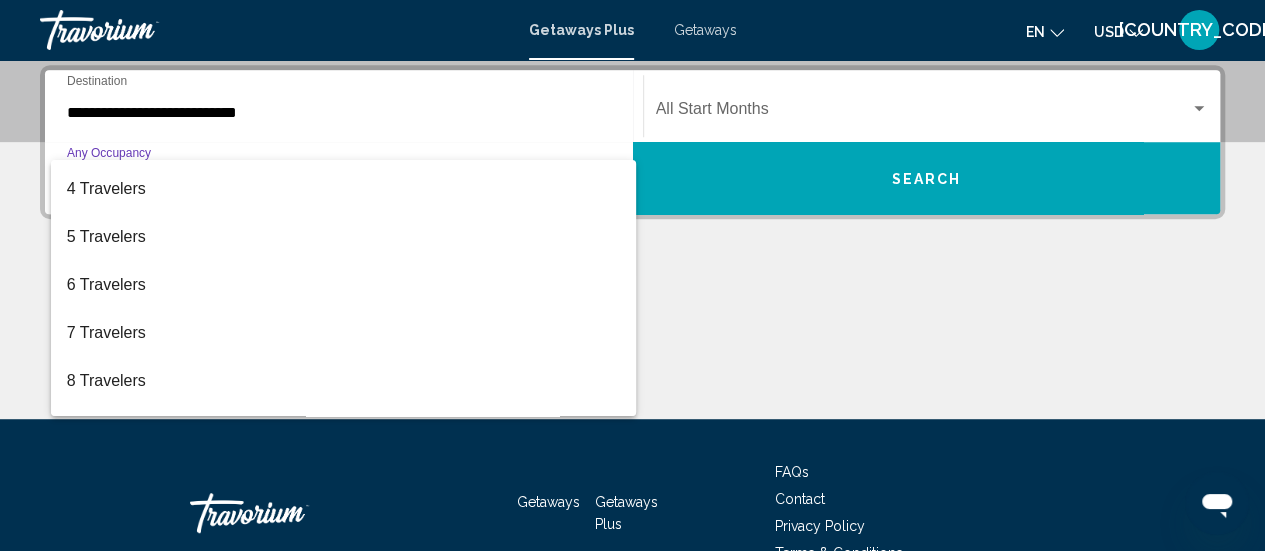 scroll, scrollTop: 140, scrollLeft: 0, axis: vertical 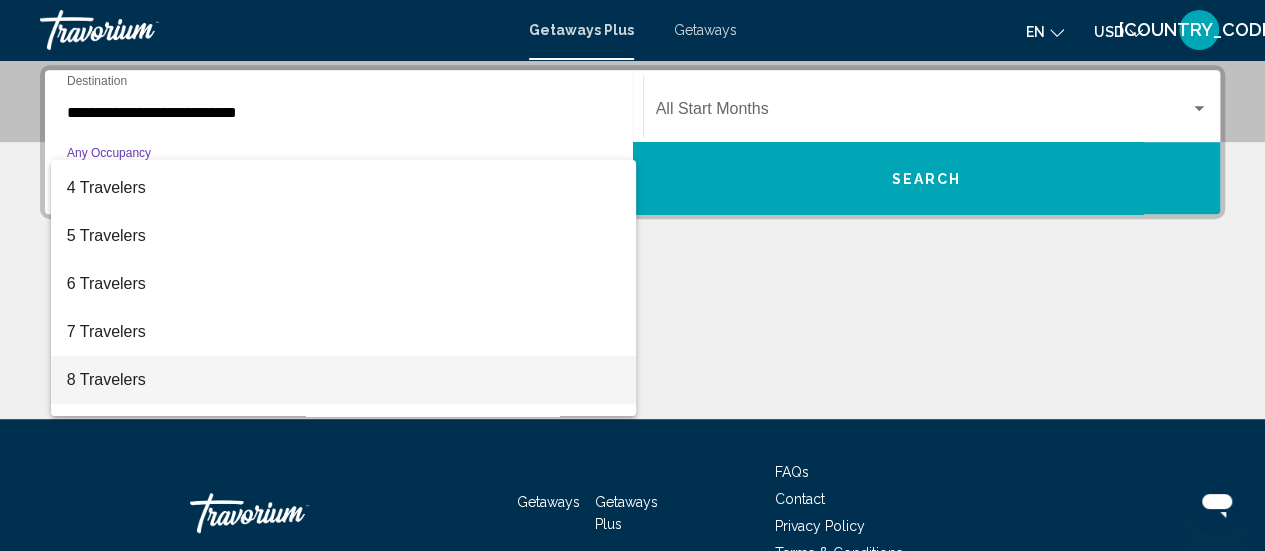 click on "8 Travelers" at bounding box center [344, 380] 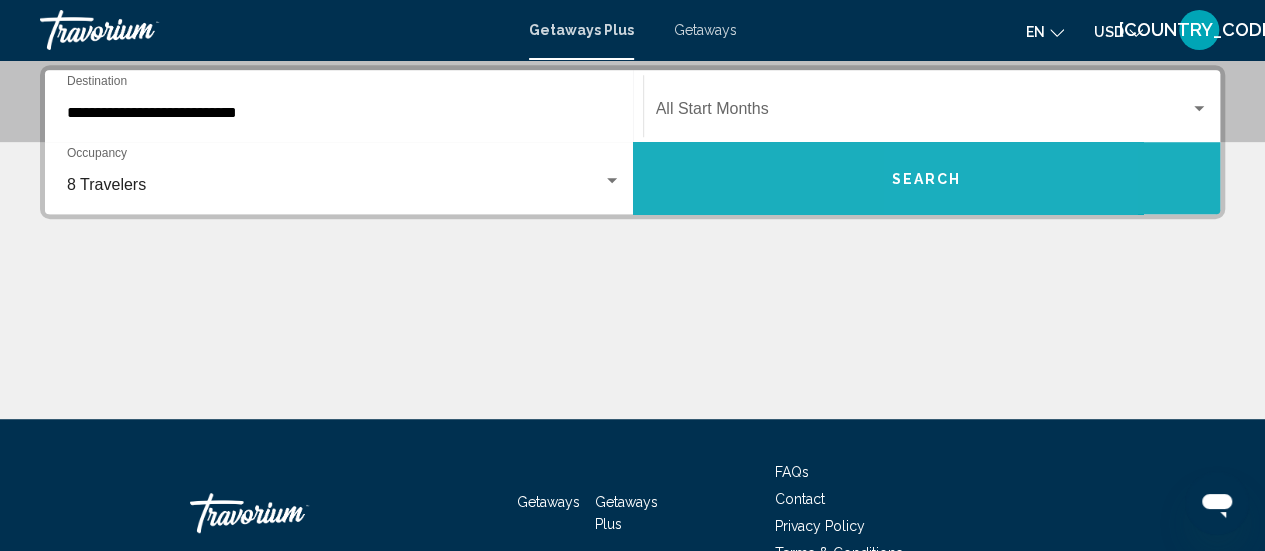 click on "Search" at bounding box center (927, 178) 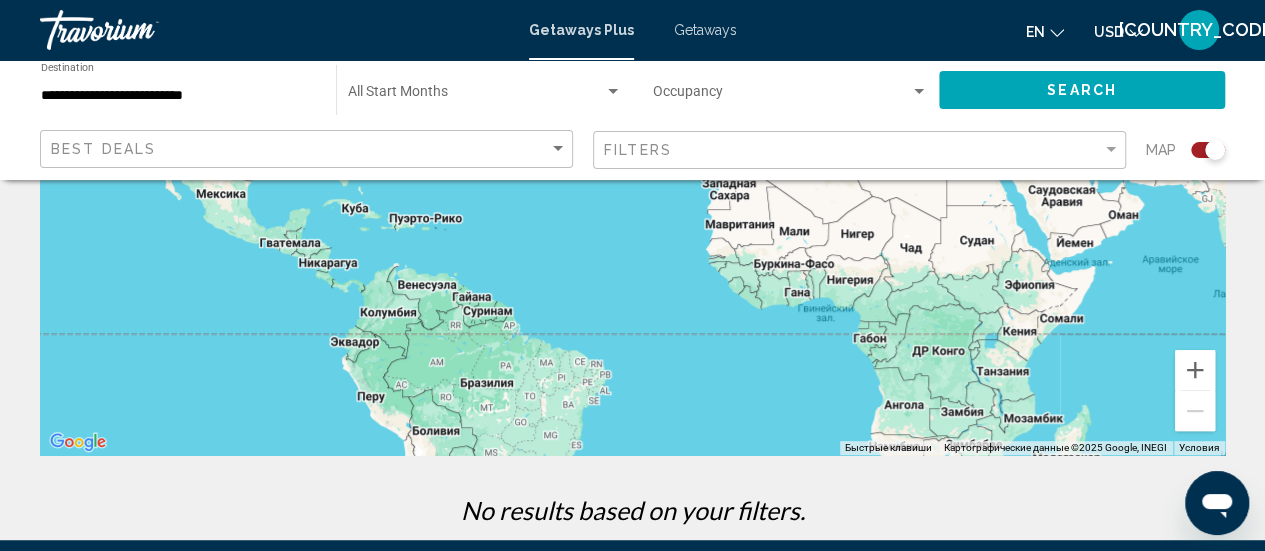 scroll, scrollTop: 343, scrollLeft: 0, axis: vertical 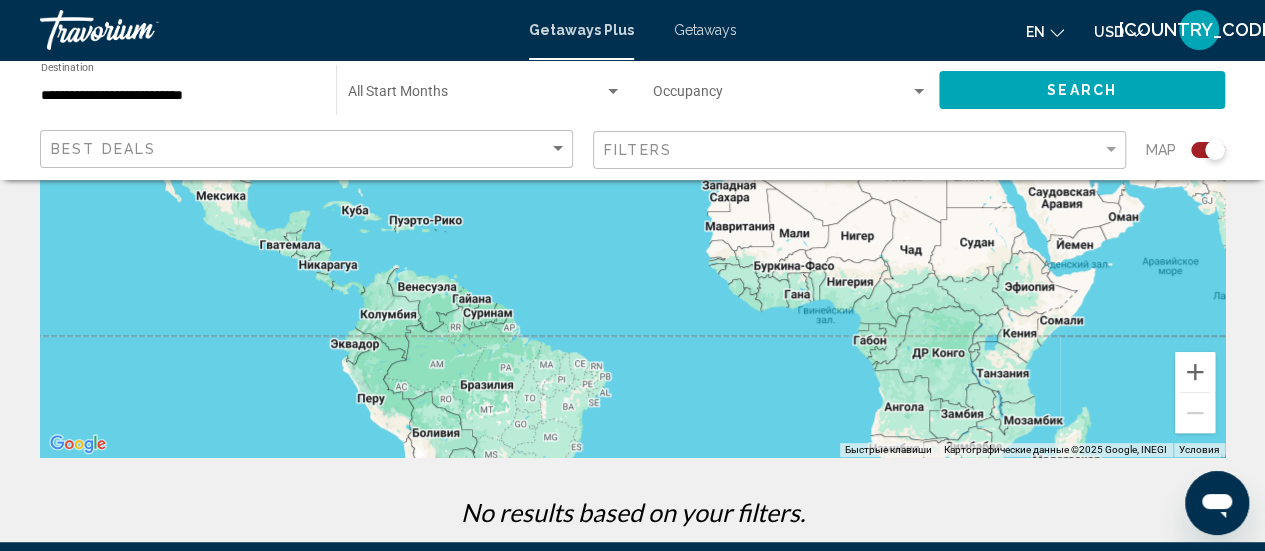 click on "**********" at bounding box center (178, 96) 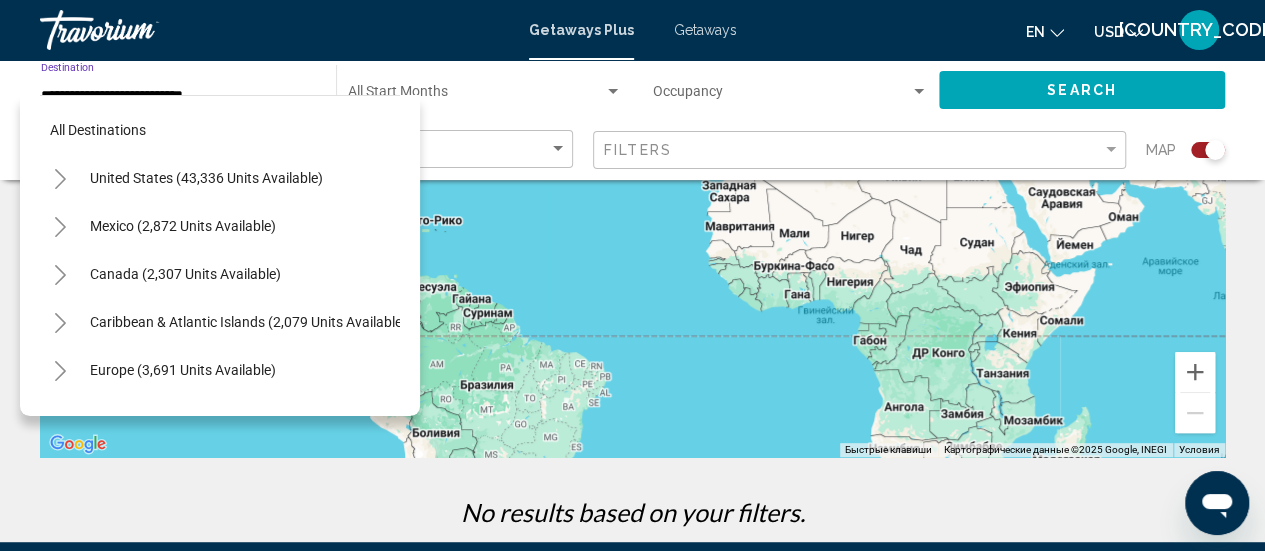 scroll, scrollTop: 819, scrollLeft: 0, axis: vertical 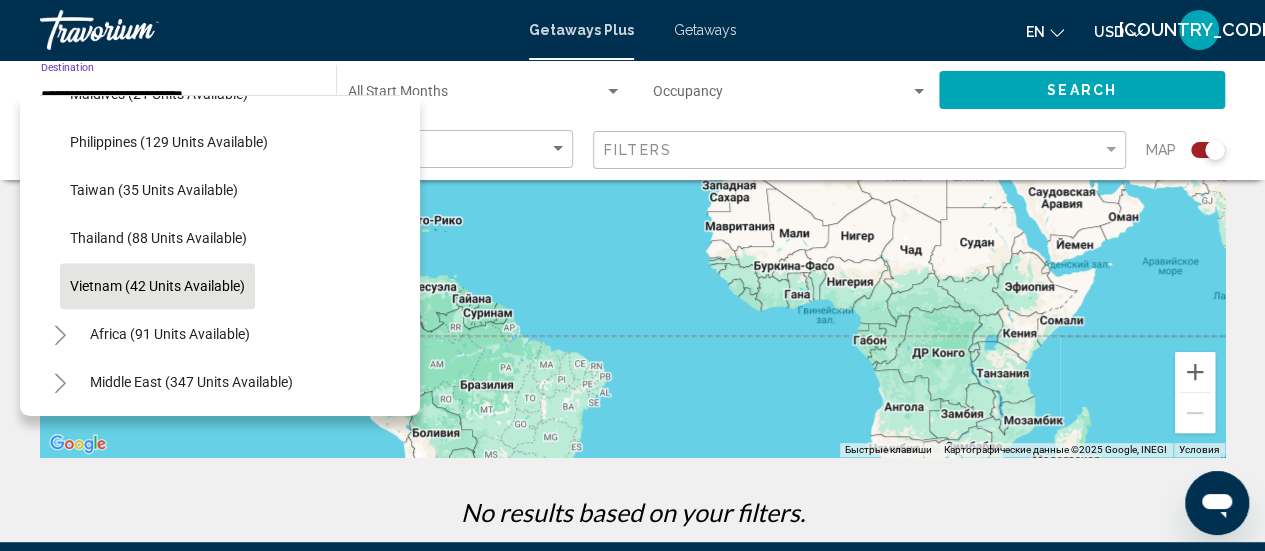 click on "Vietnam (42 units available)" 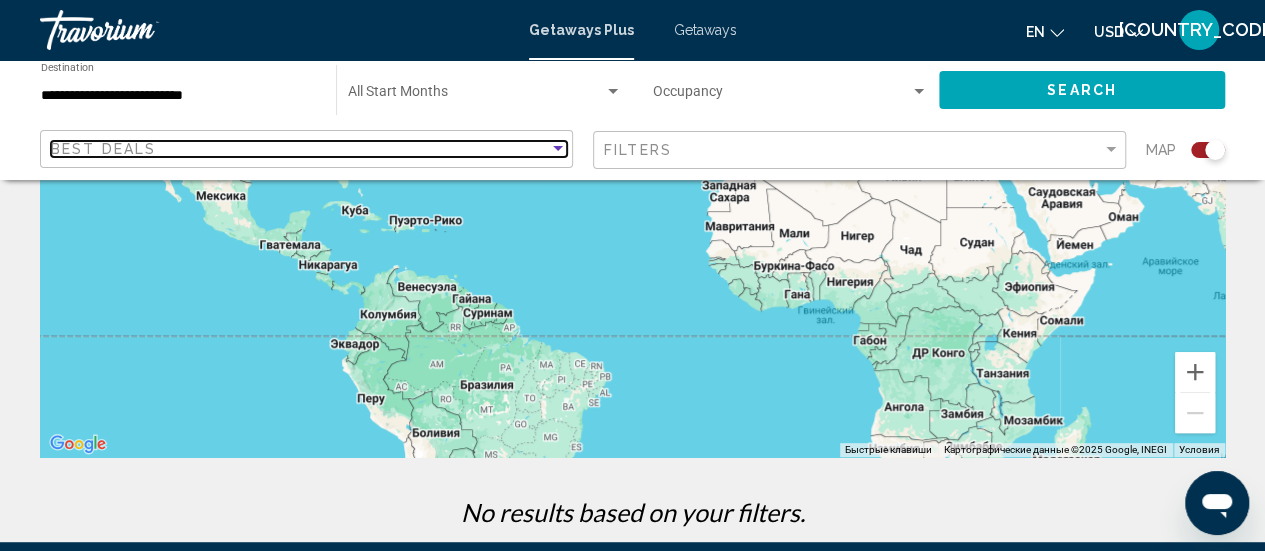 click on "Best Deals" at bounding box center (103, 149) 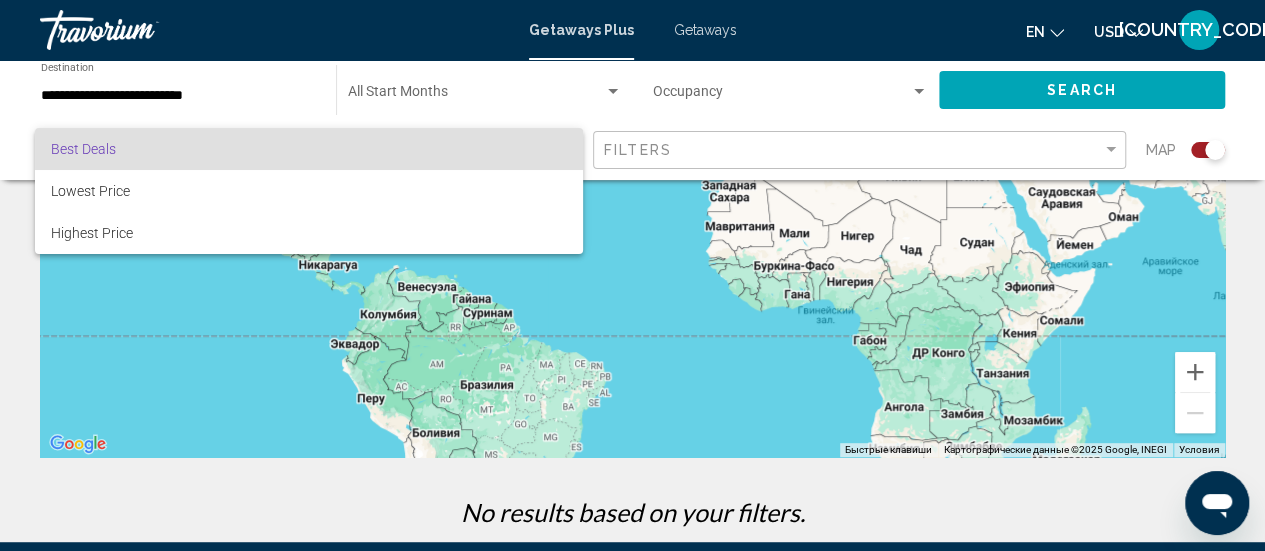 click at bounding box center (632, 275) 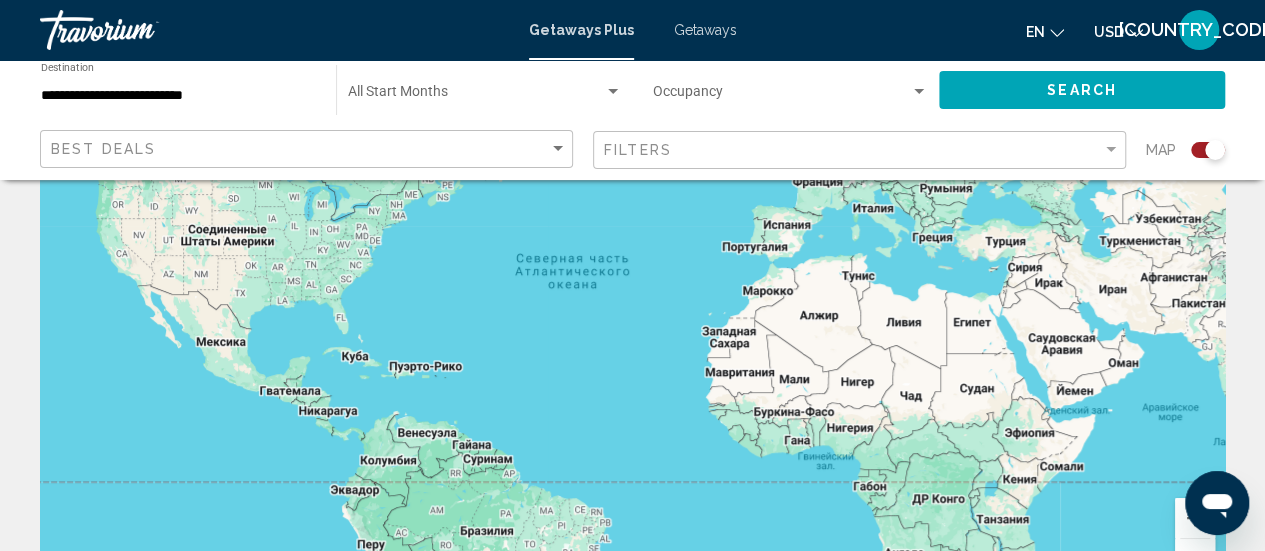 scroll, scrollTop: 0, scrollLeft: 0, axis: both 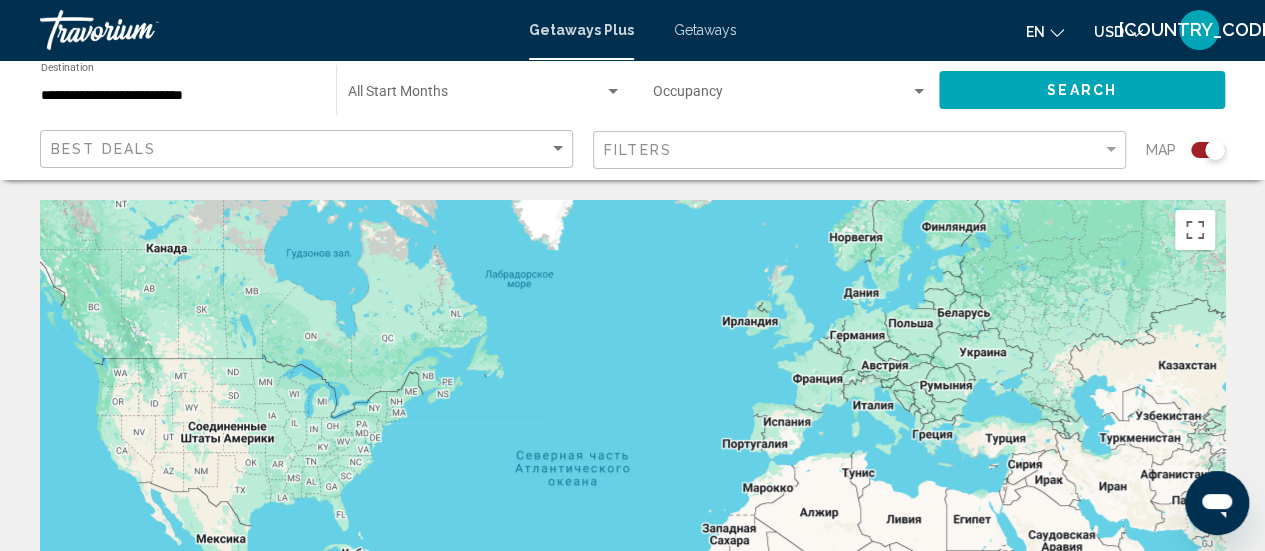 click at bounding box center (476, 96) 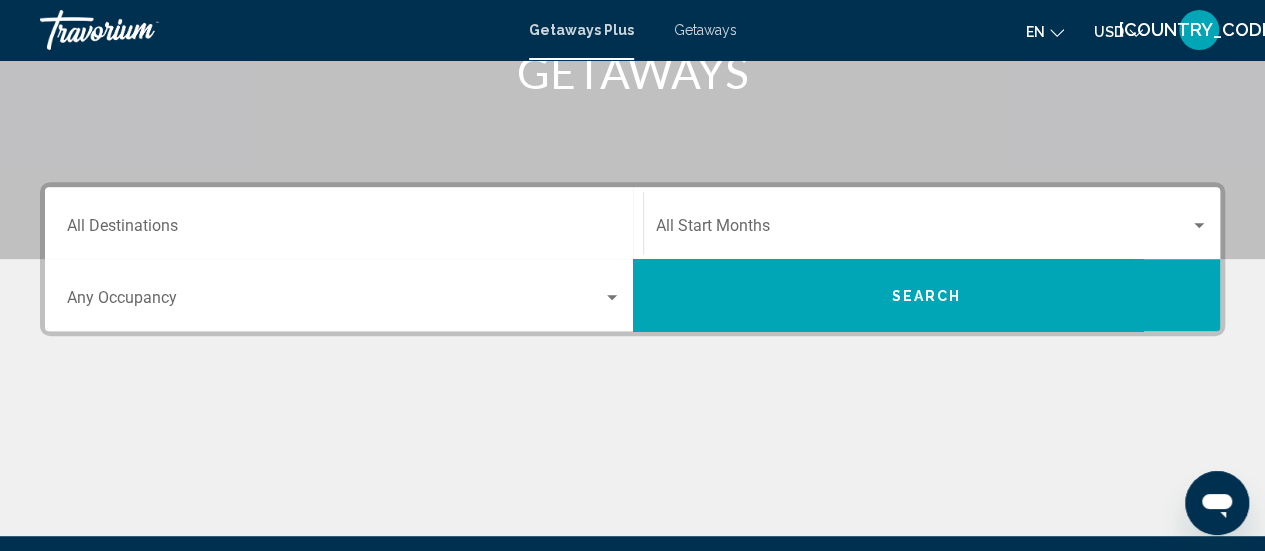 scroll, scrollTop: 342, scrollLeft: 0, axis: vertical 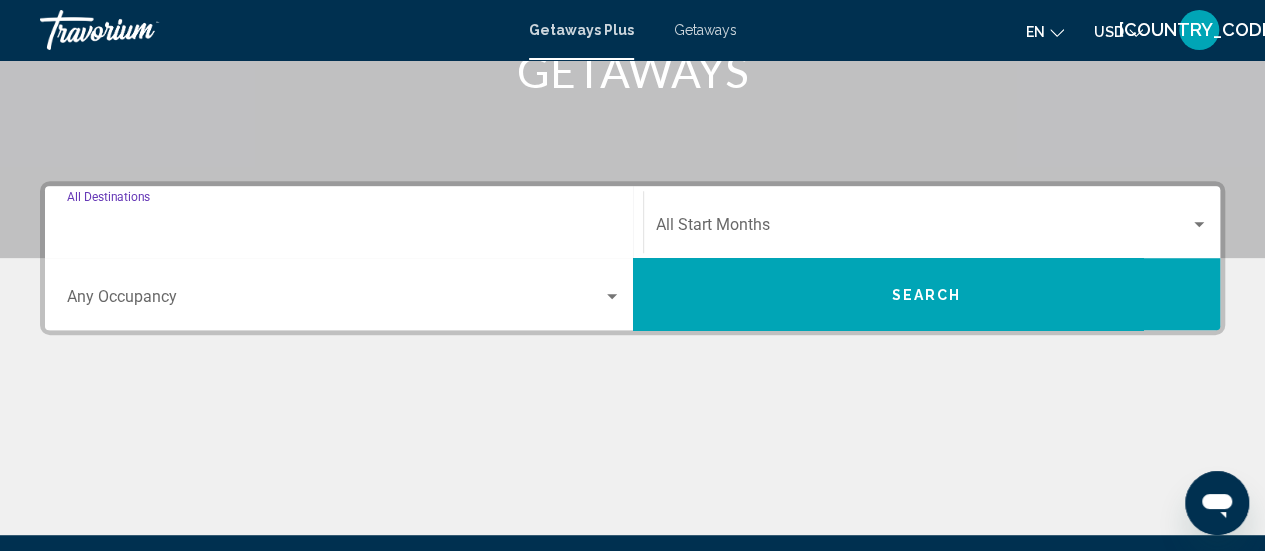 click on "Destination All Destinations" at bounding box center [344, 229] 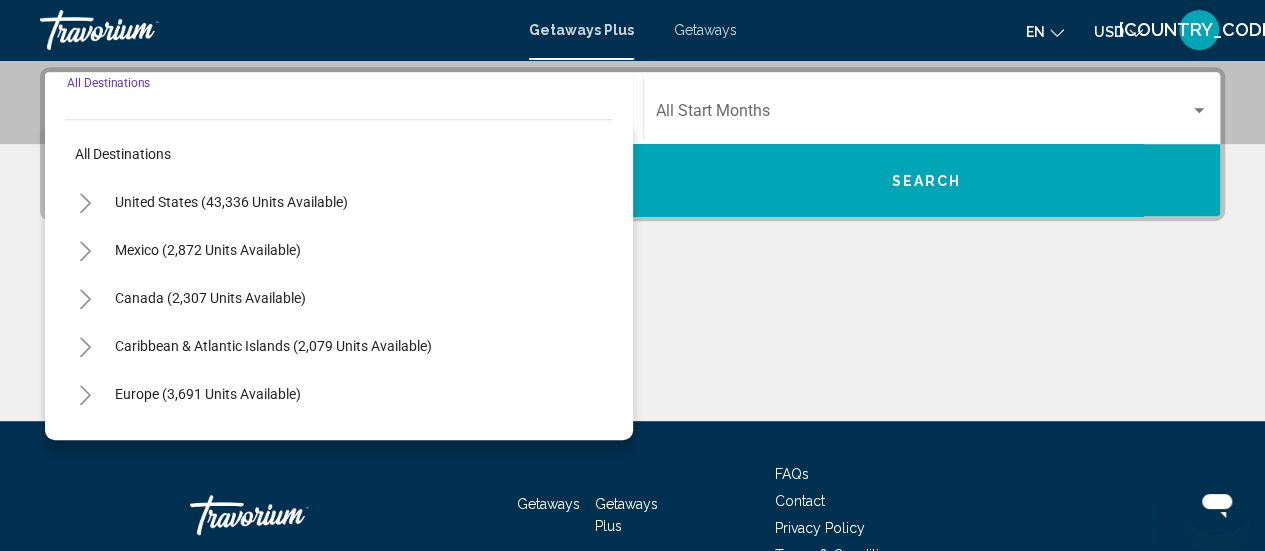 scroll, scrollTop: 458, scrollLeft: 0, axis: vertical 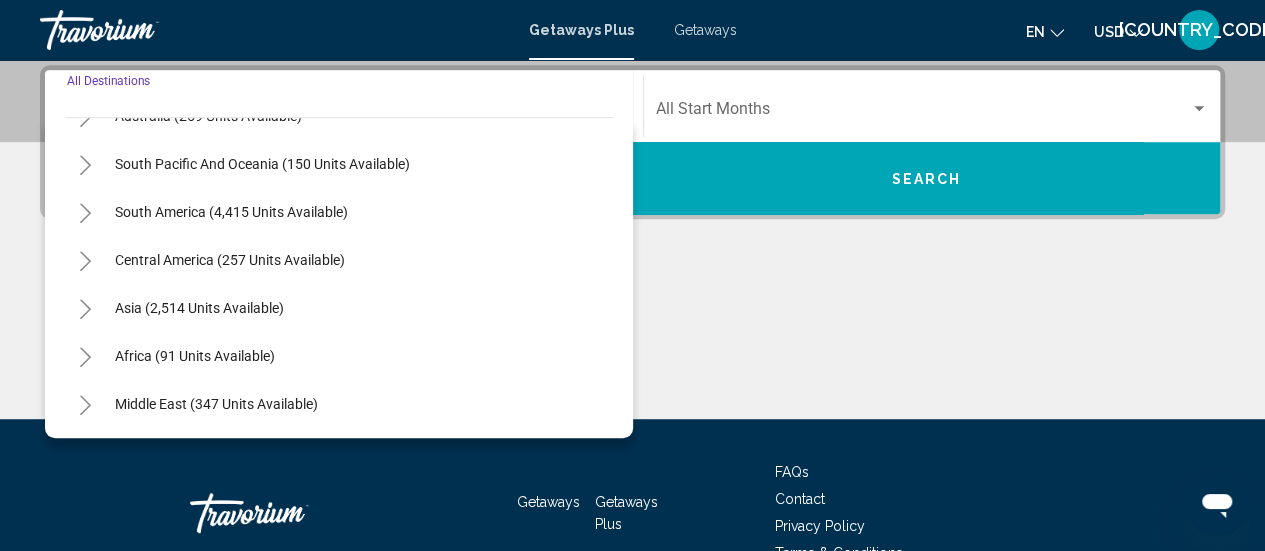 click 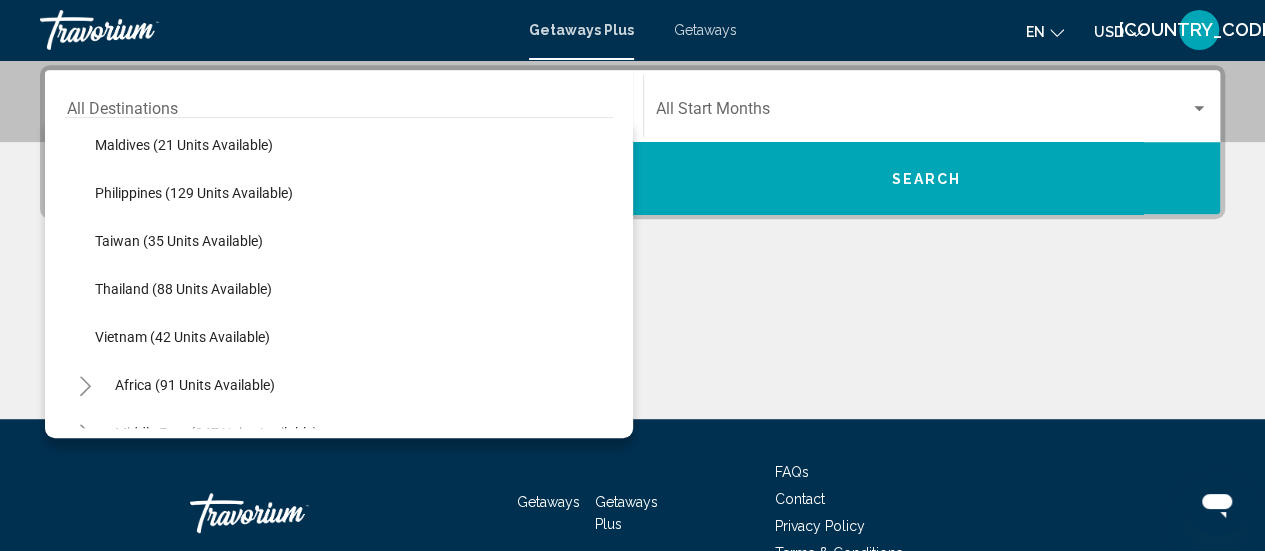 scroll, scrollTop: 776, scrollLeft: 0, axis: vertical 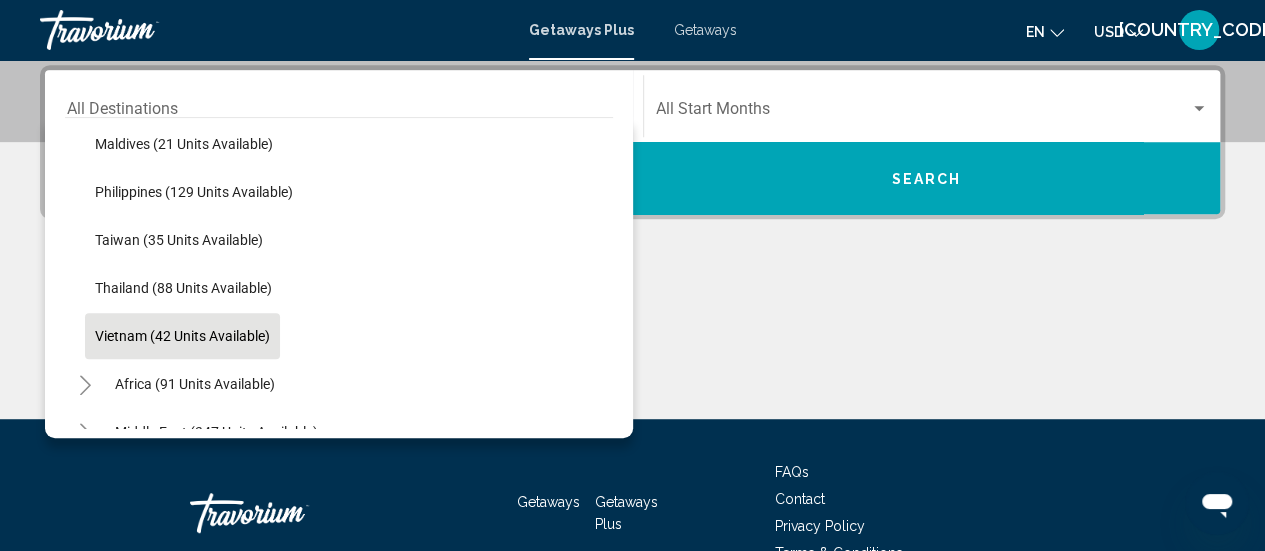 click on "Vietnam (42 units available)" 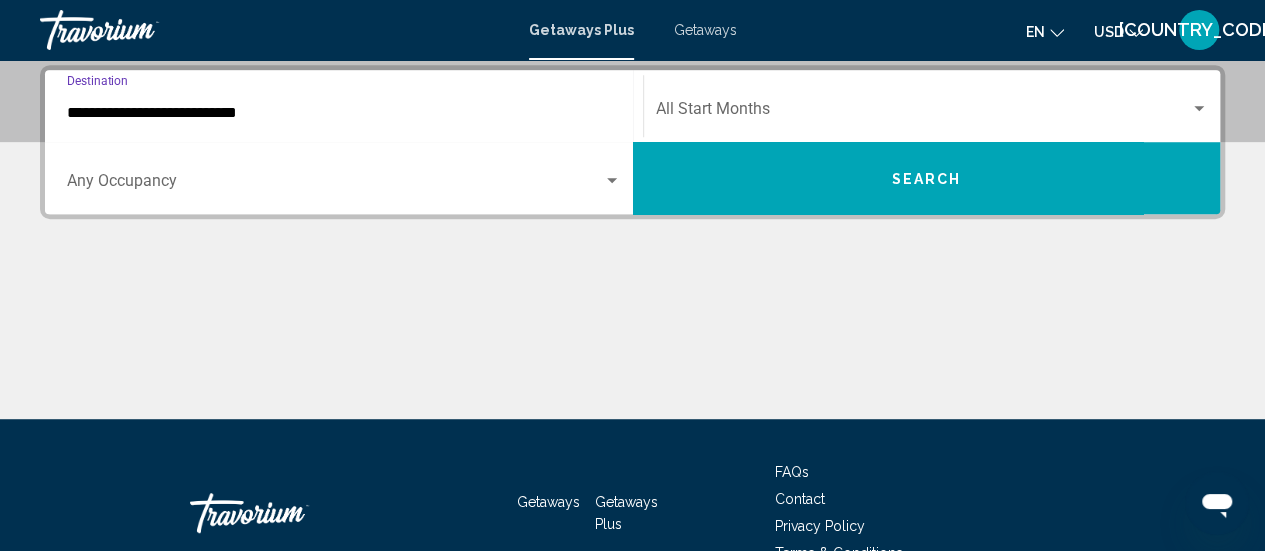 click on "**********" at bounding box center [344, 113] 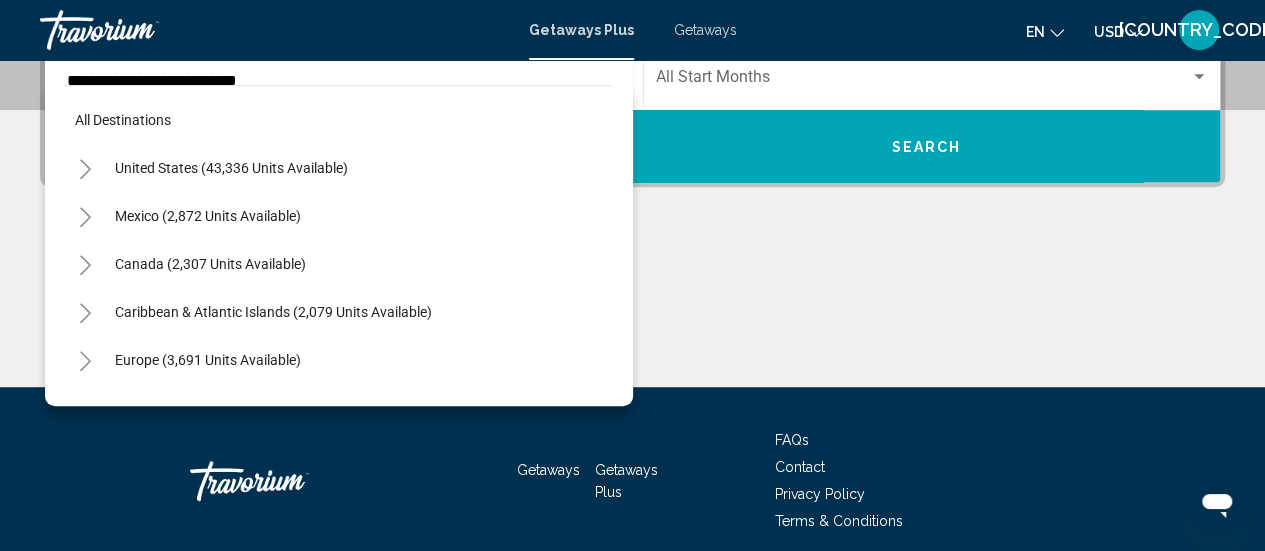 scroll, scrollTop: 804, scrollLeft: 0, axis: vertical 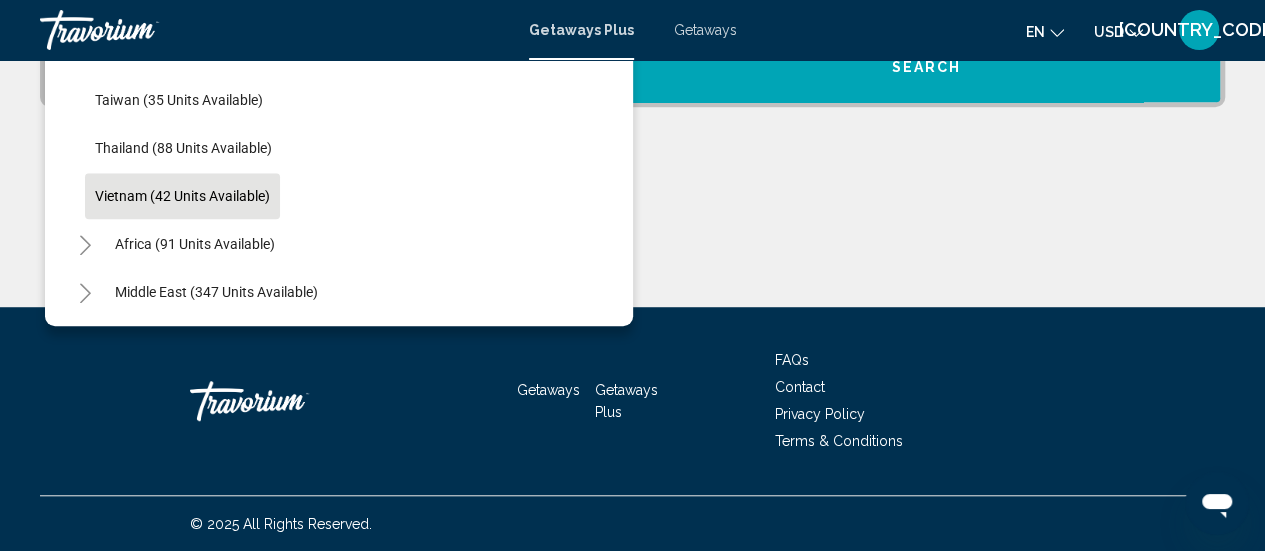 click on "Vietnam (42 units available)" 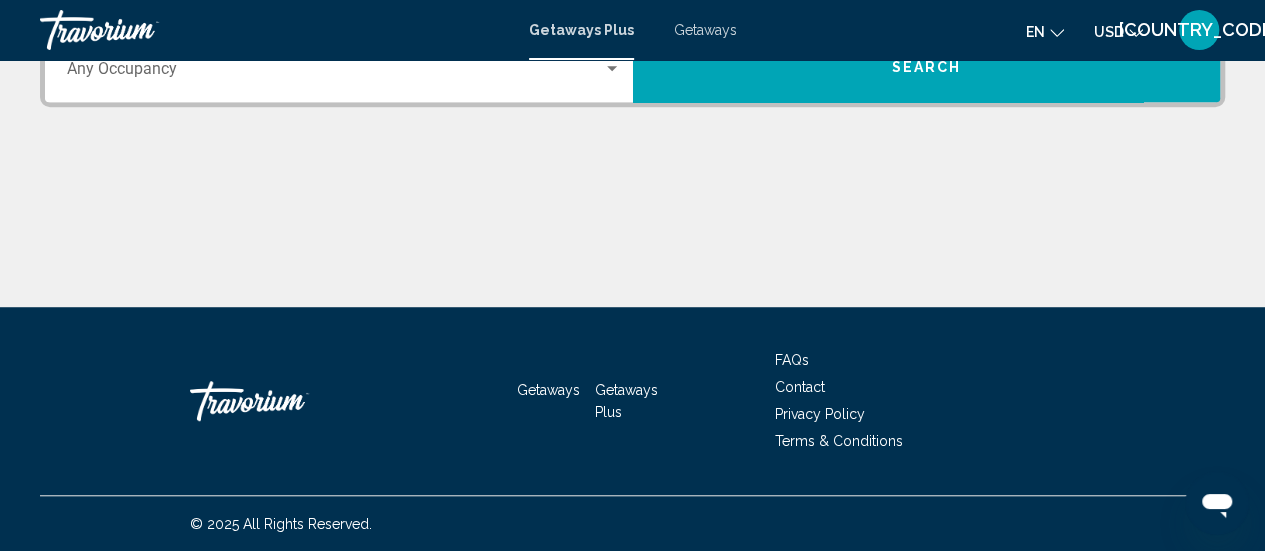 scroll, scrollTop: 458, scrollLeft: 0, axis: vertical 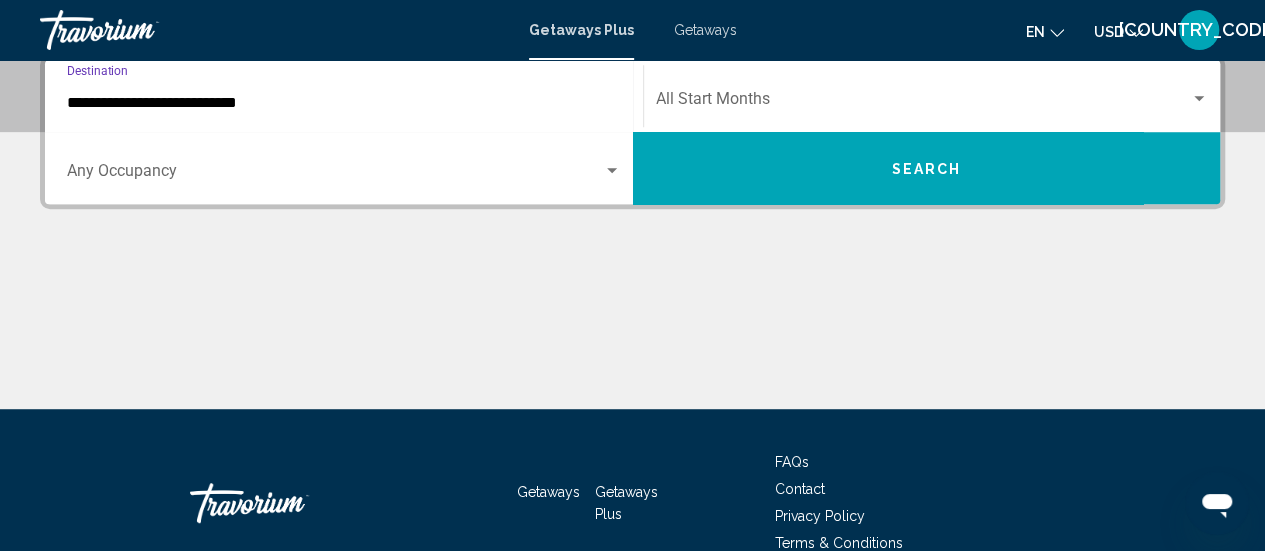 click on "**********" at bounding box center (632, 232) 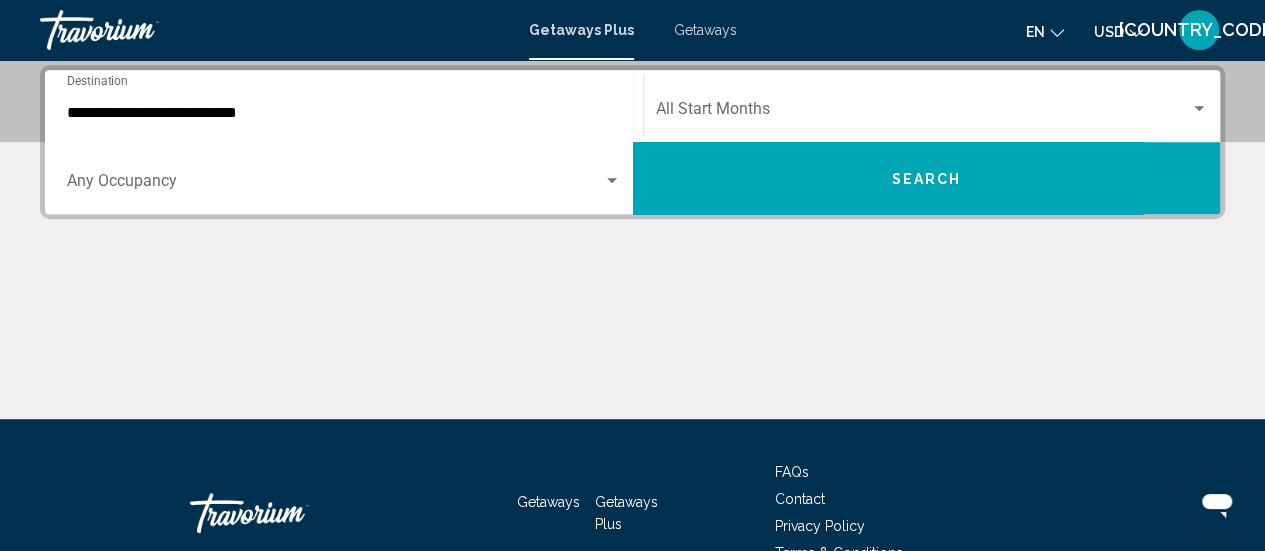 click at bounding box center [923, 113] 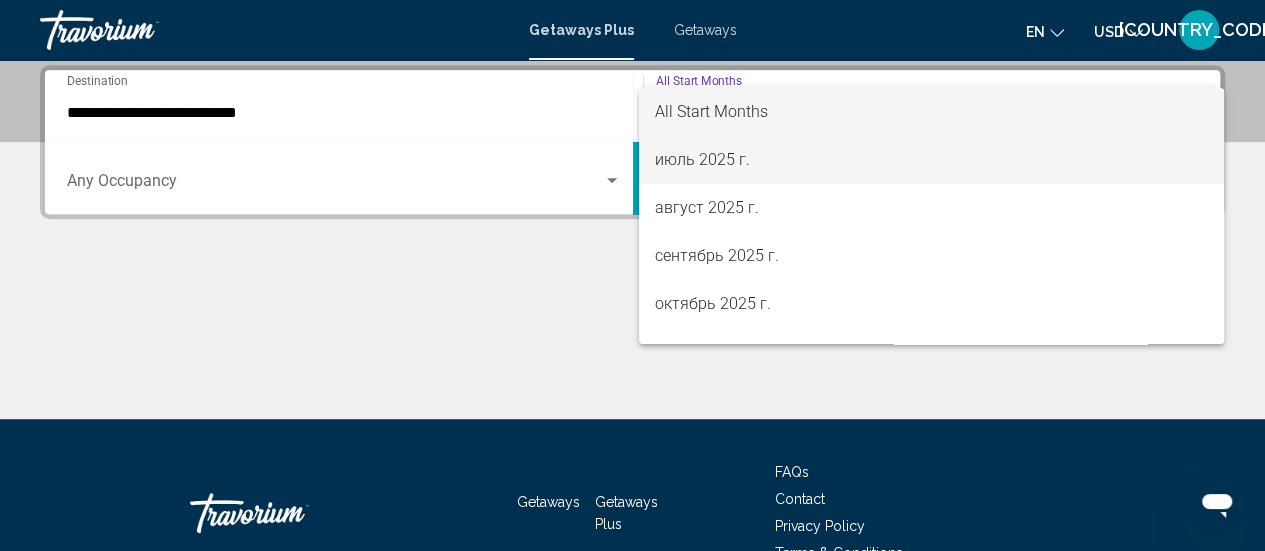 click on "июль 2025 г." at bounding box center [931, 160] 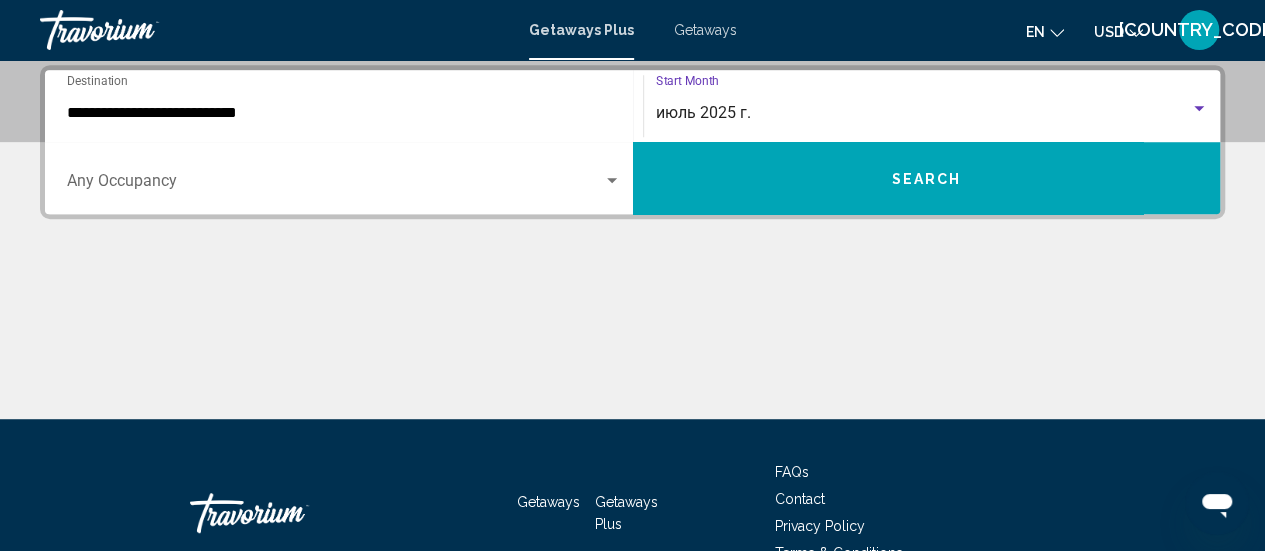 click on "июль 2025 г." at bounding box center [703, 112] 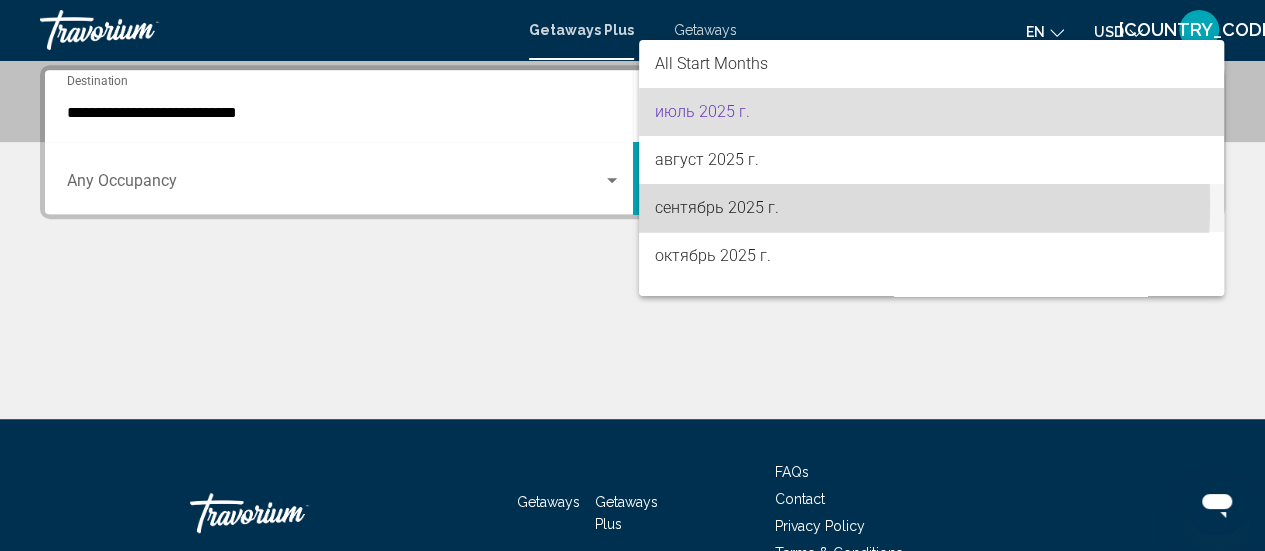 click on "сентябрь 2025 г." at bounding box center (931, 208) 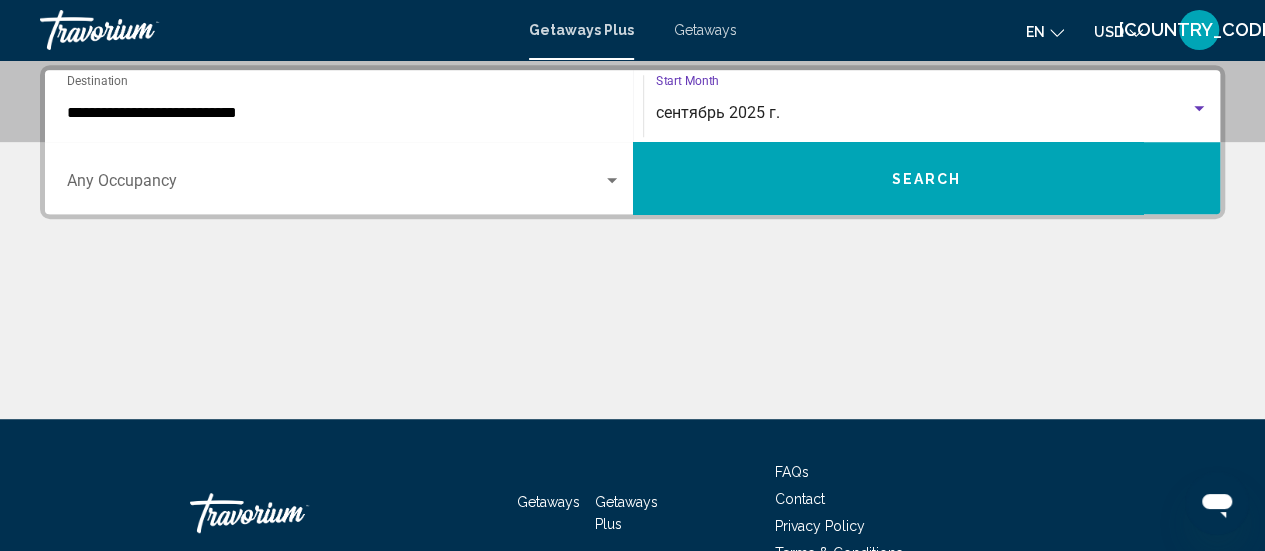 click on "Search" at bounding box center [927, 178] 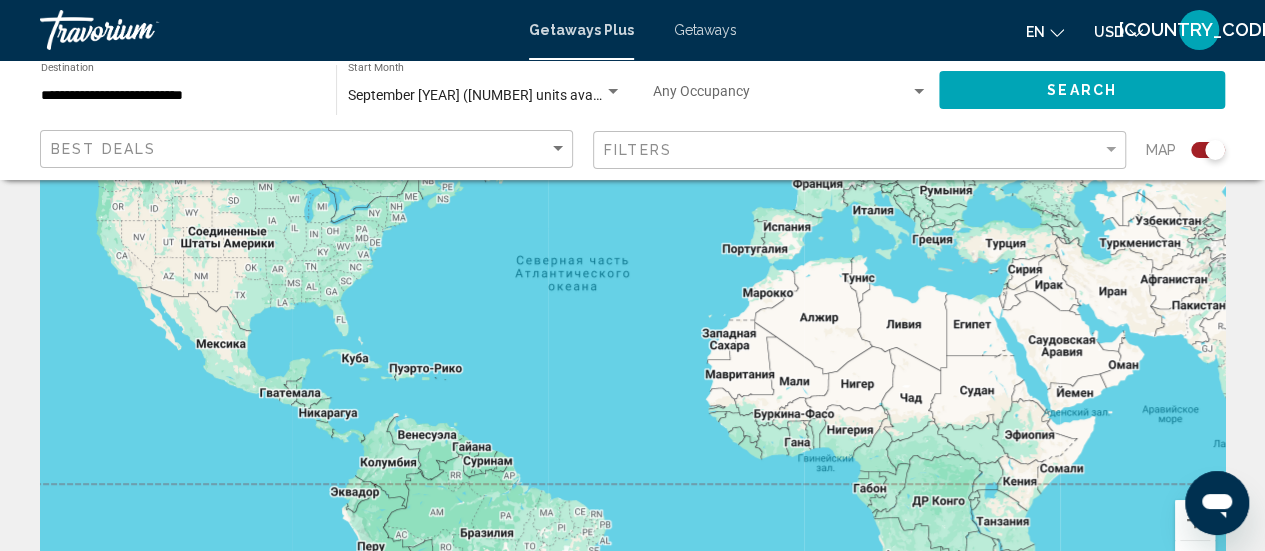 scroll, scrollTop: 198, scrollLeft: 0, axis: vertical 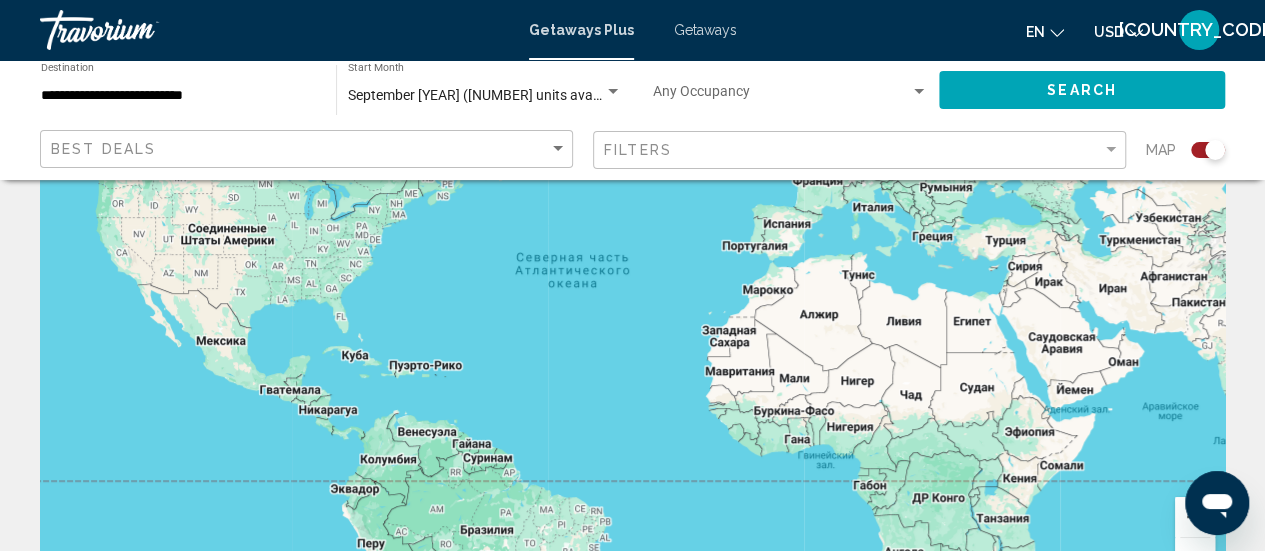 click on "Map" 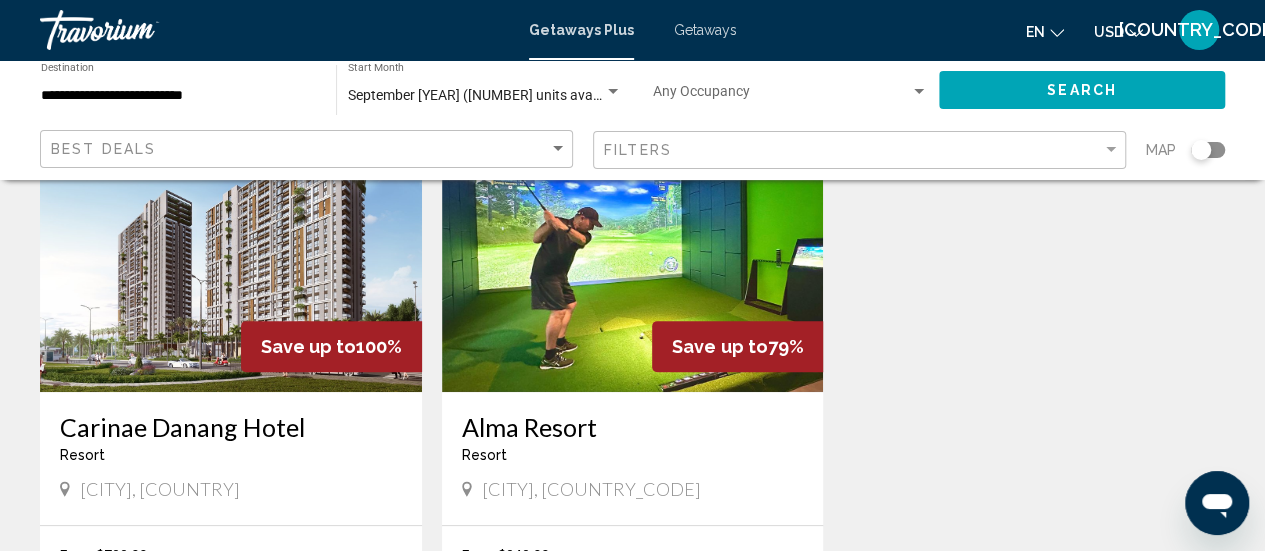 click at bounding box center [633, 232] 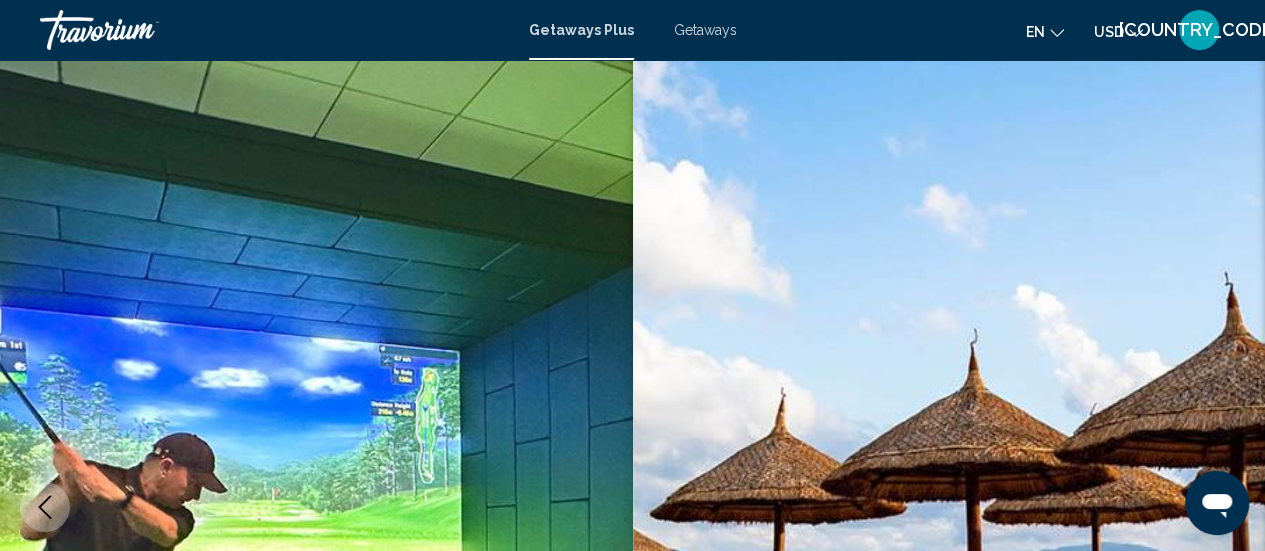 scroll, scrollTop: 0, scrollLeft: 0, axis: both 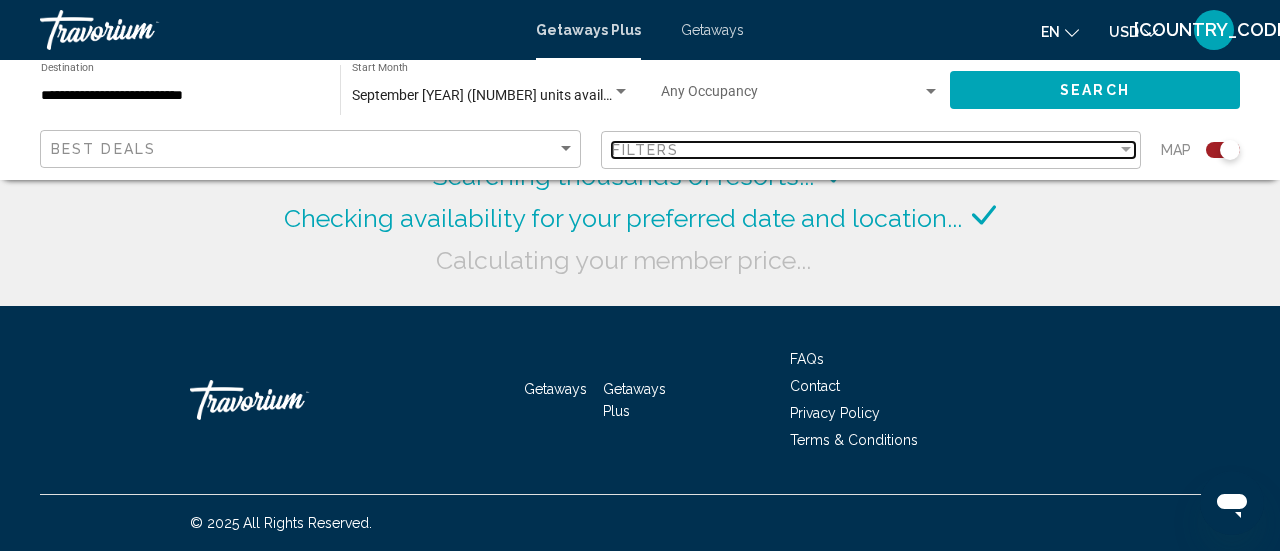 click on "Filters" at bounding box center (865, 150) 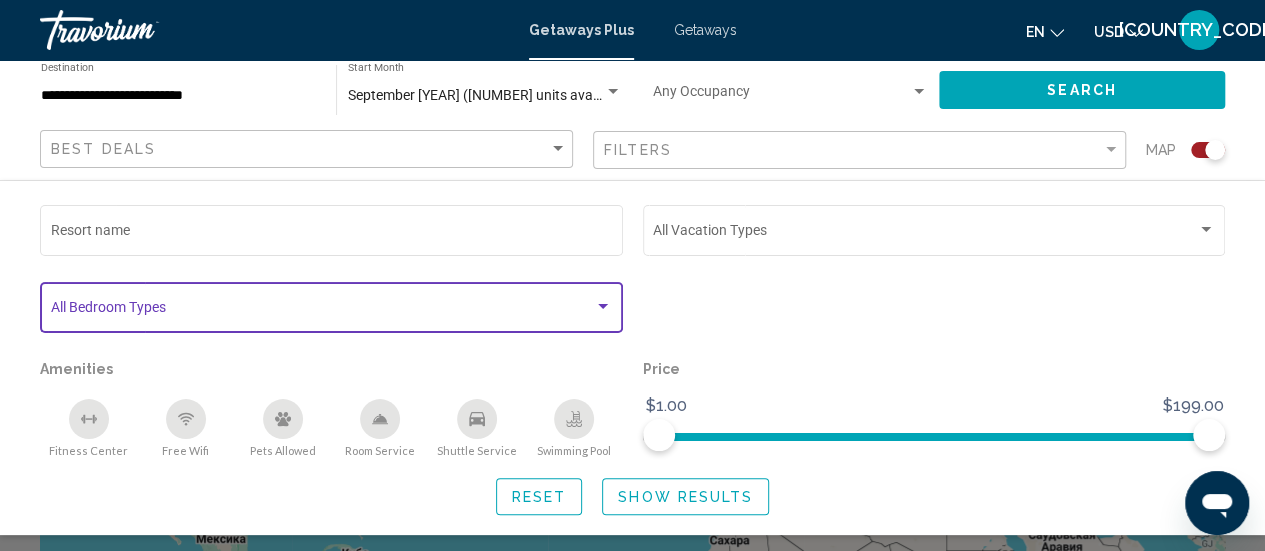 click at bounding box center (323, 311) 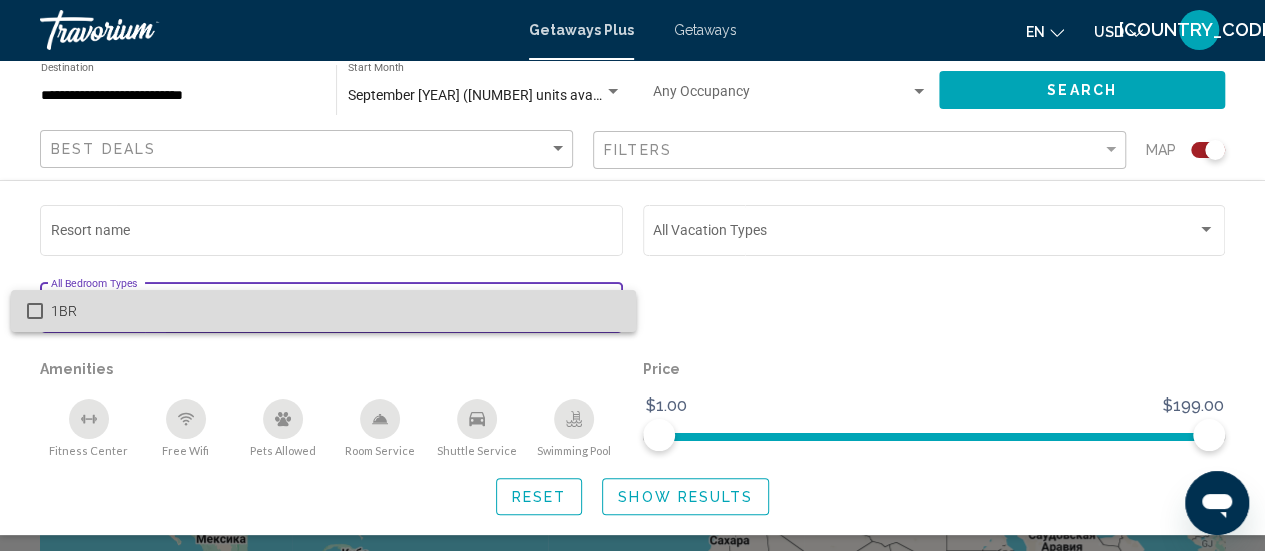 click on "1BR" at bounding box center [335, 311] 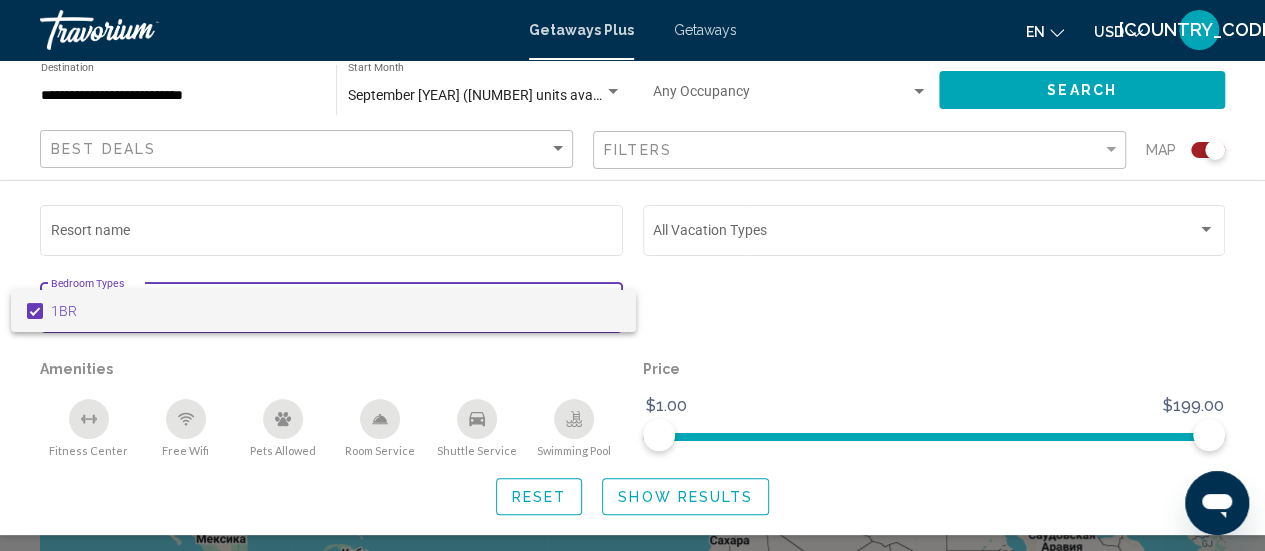 click at bounding box center (632, 275) 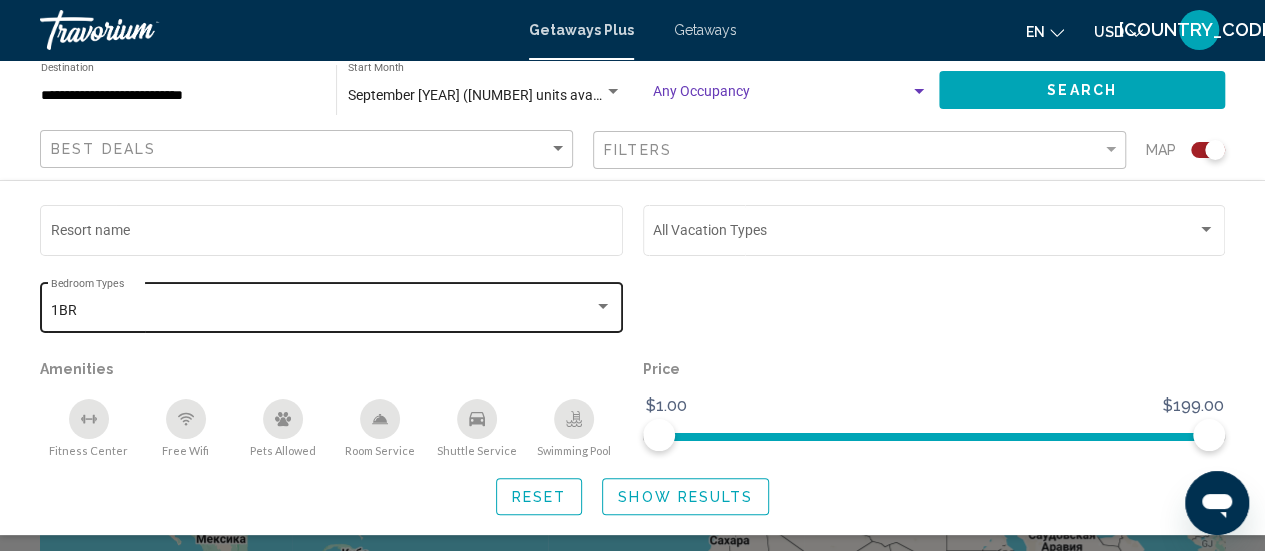 click at bounding box center [781, 96] 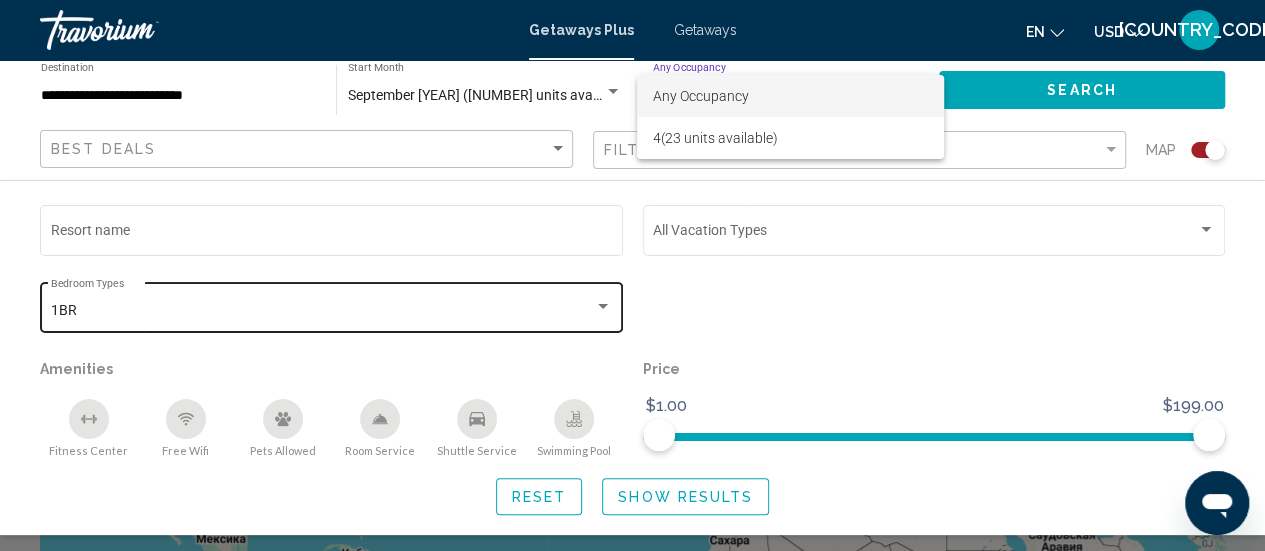 click at bounding box center [632, 275] 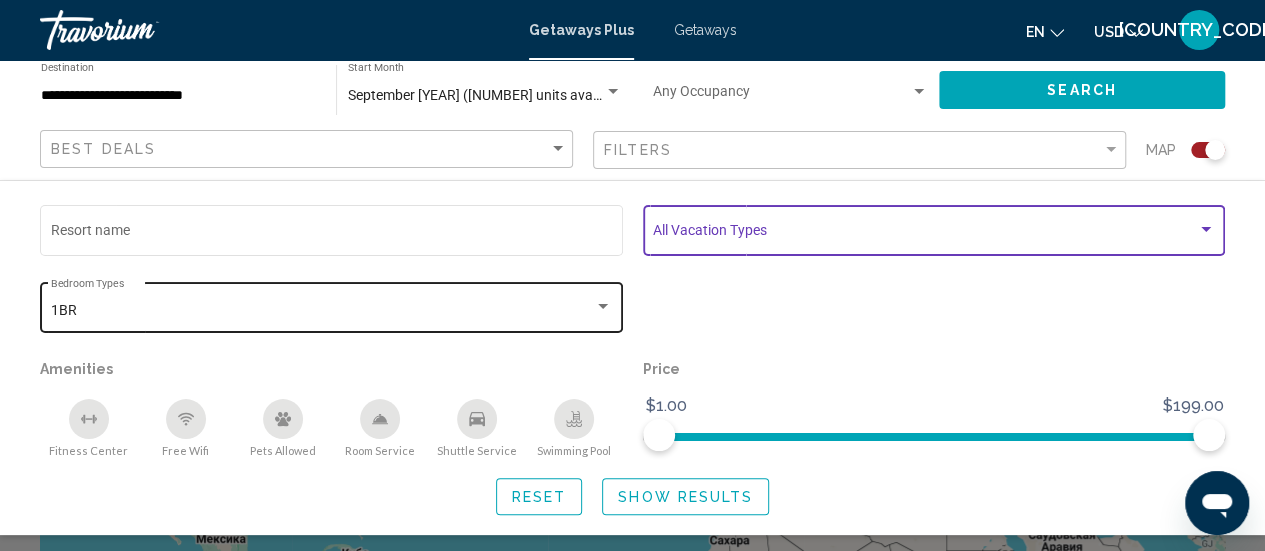 click at bounding box center (925, 234) 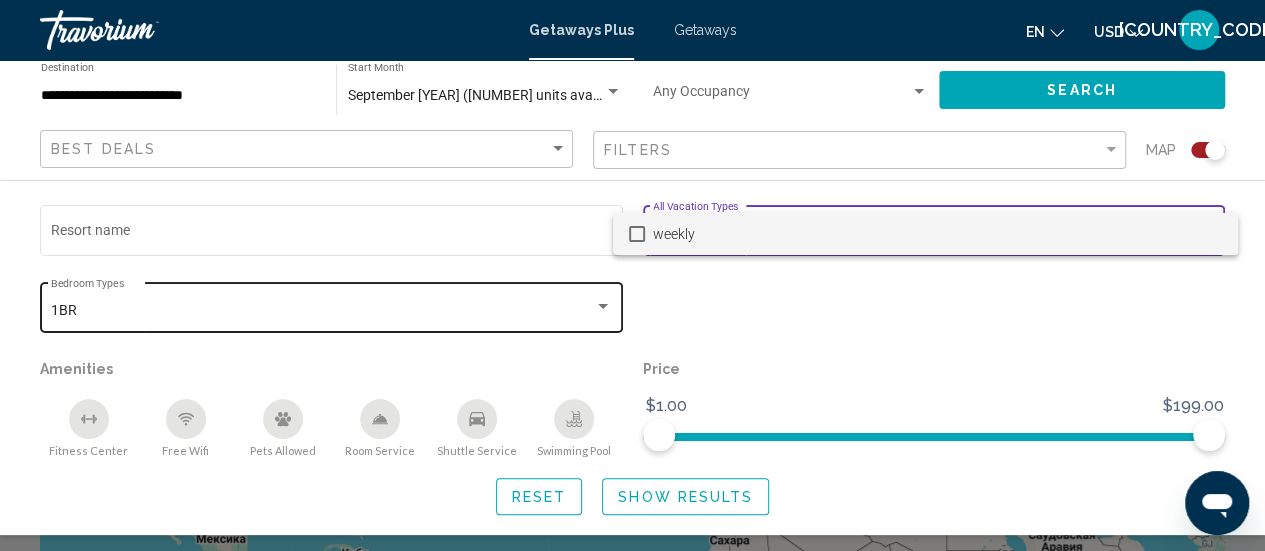 click on "weekly" at bounding box center [937, 234] 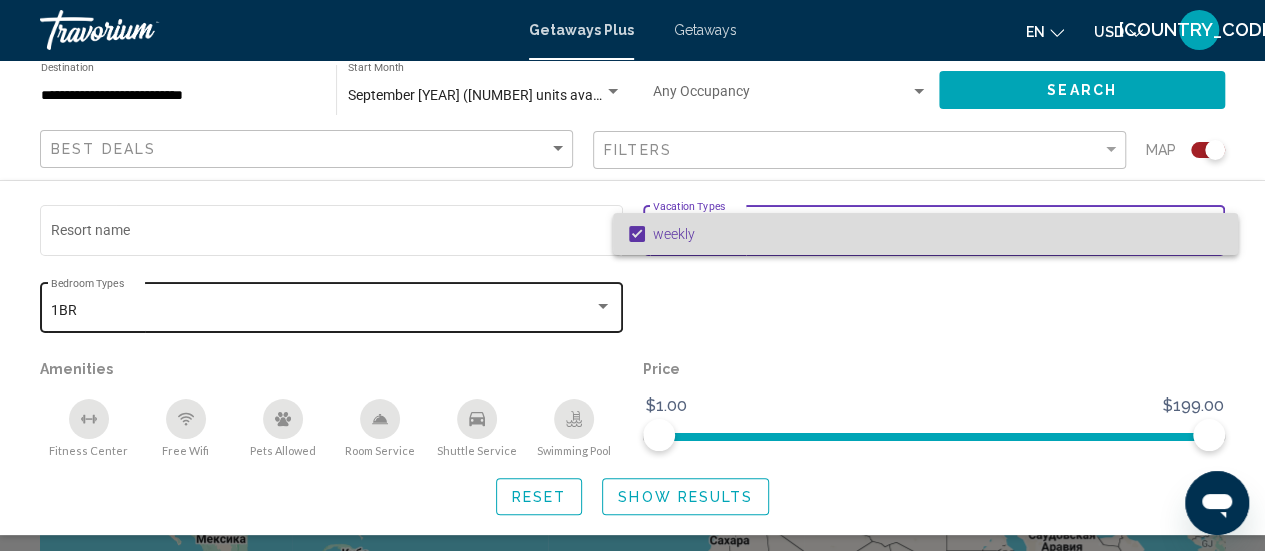 click on "weekly" at bounding box center [937, 234] 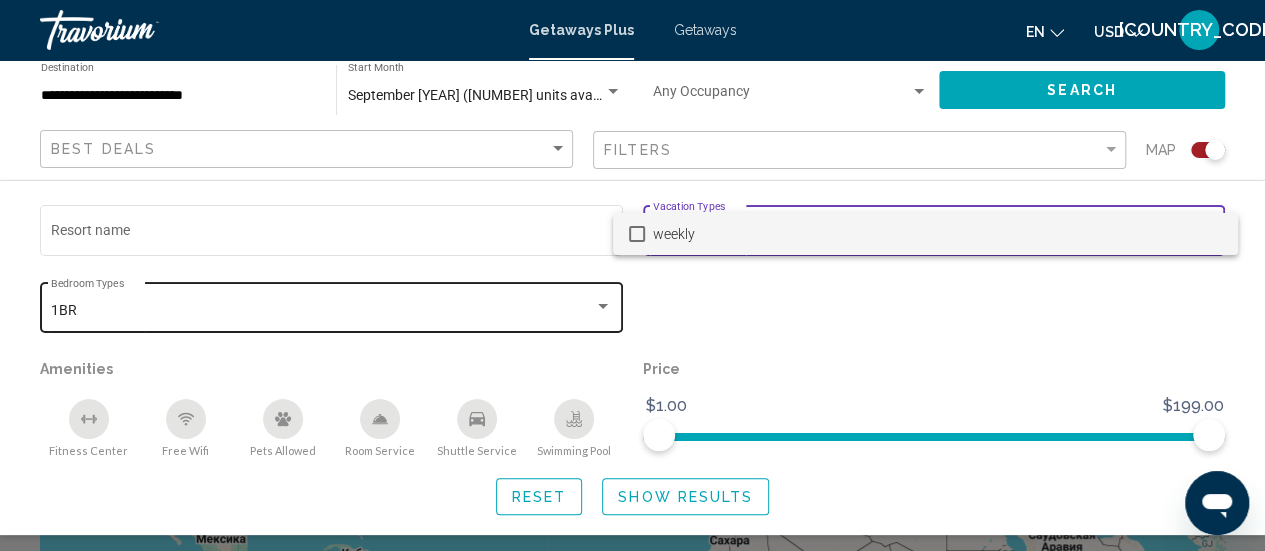 click at bounding box center (632, 275) 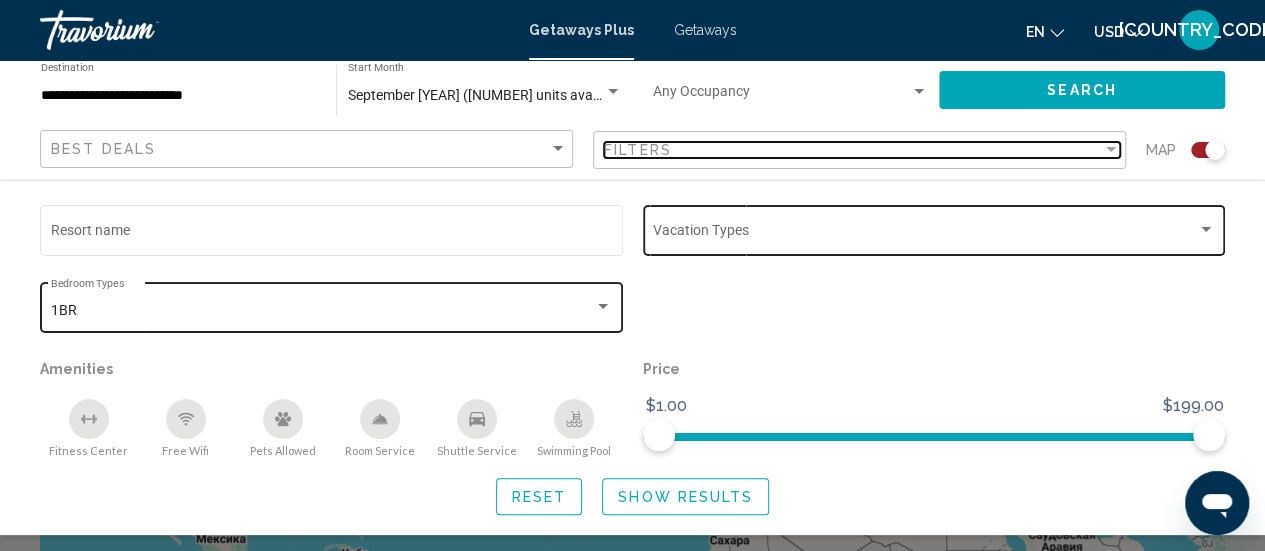 click on "Filters" at bounding box center (853, 150) 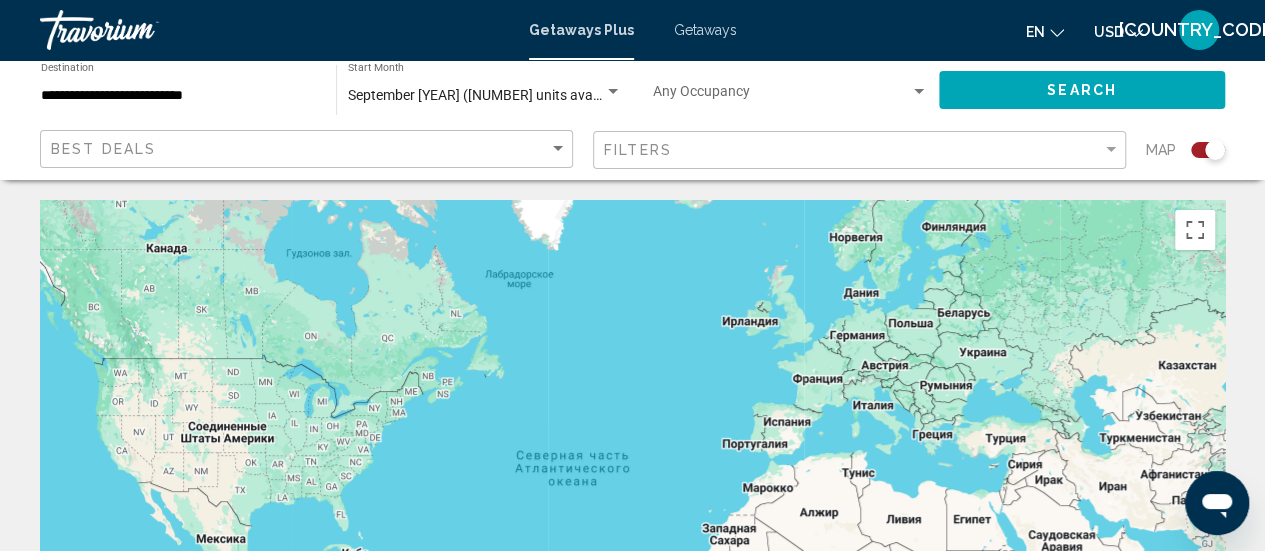 click on "← Переместить влево → Переместить вправо ↑ Переместить вверх ↓ Переместить вниз + Приблизить - Уменьшить Home Переместить влево на 75 % End Переместить вправо на 75 % Предыдущая страница Переместить вверх на 75 % Следующая страница Переместить вниз на 75 % Быстрые клавиши Картографические данные Картографические данные ©[YEAR] Google, INEGI Картографические данные ©[YEAR] Google, INEGI [NUMBER] км Нажимайте, чтобы переключаться между метрической и британской системами измерения. Условия Сообщить об ошибке на карте [NUMBER] Getaways Plus units available across [NUMBER] Resorts Save up to 100% Carinae Danang Hotel Resort -" at bounding box center (632, 919) 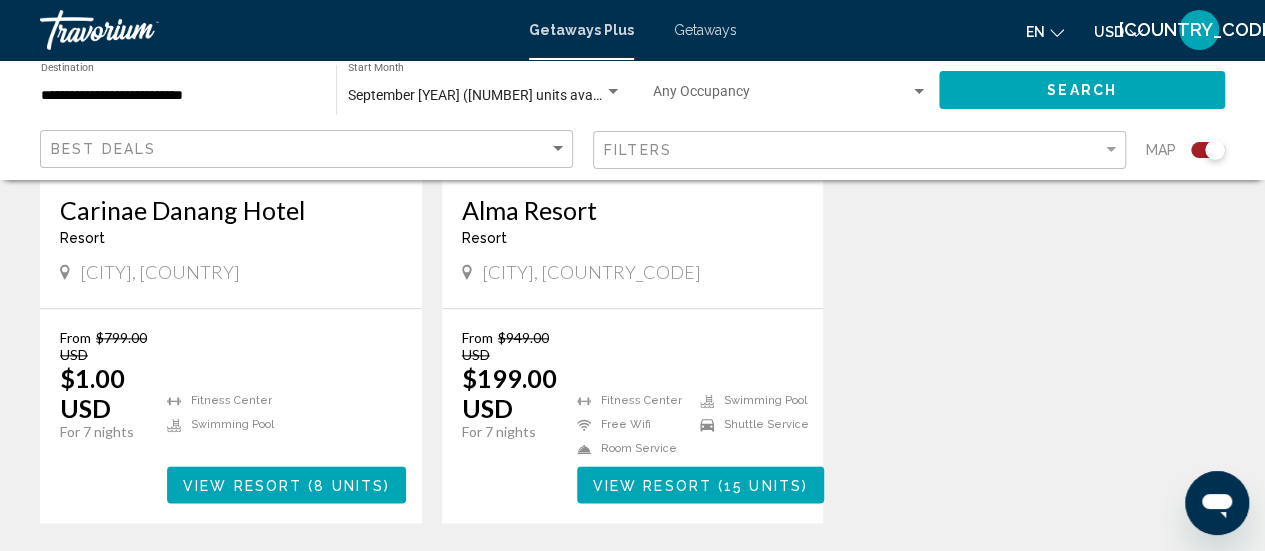 scroll, scrollTop: 1036, scrollLeft: 0, axis: vertical 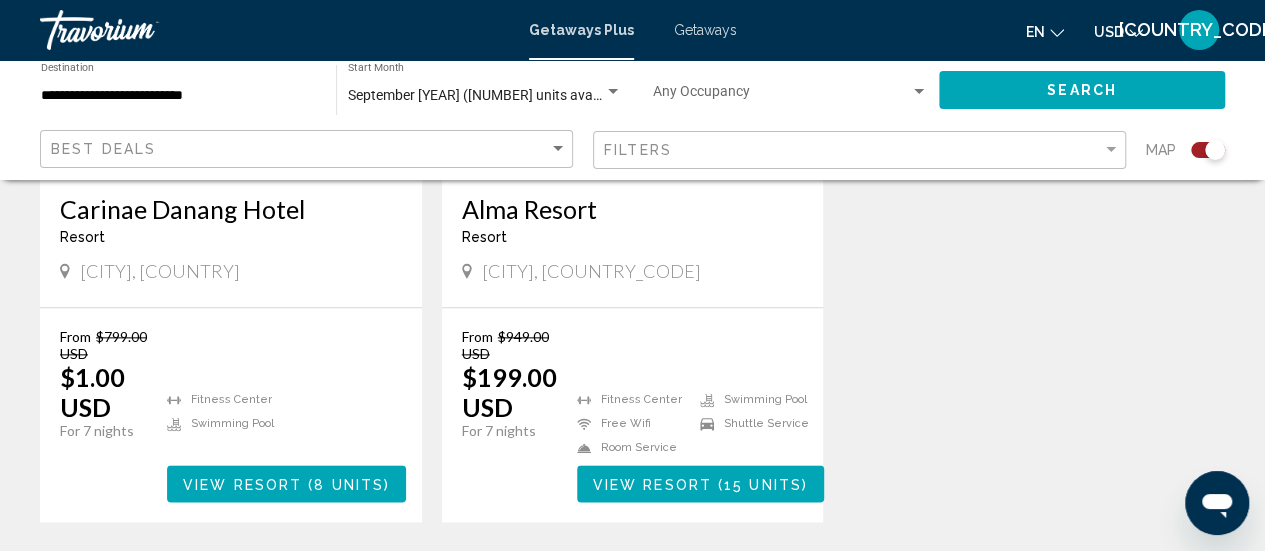click on "15 units" at bounding box center [763, 484] 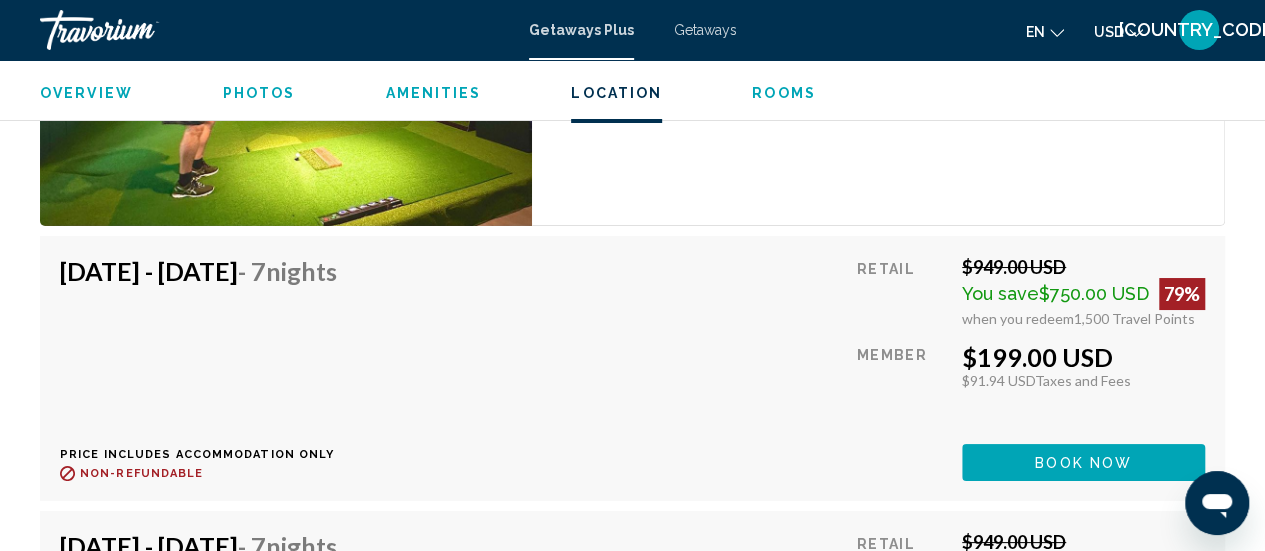 scroll, scrollTop: 3688, scrollLeft: 0, axis: vertical 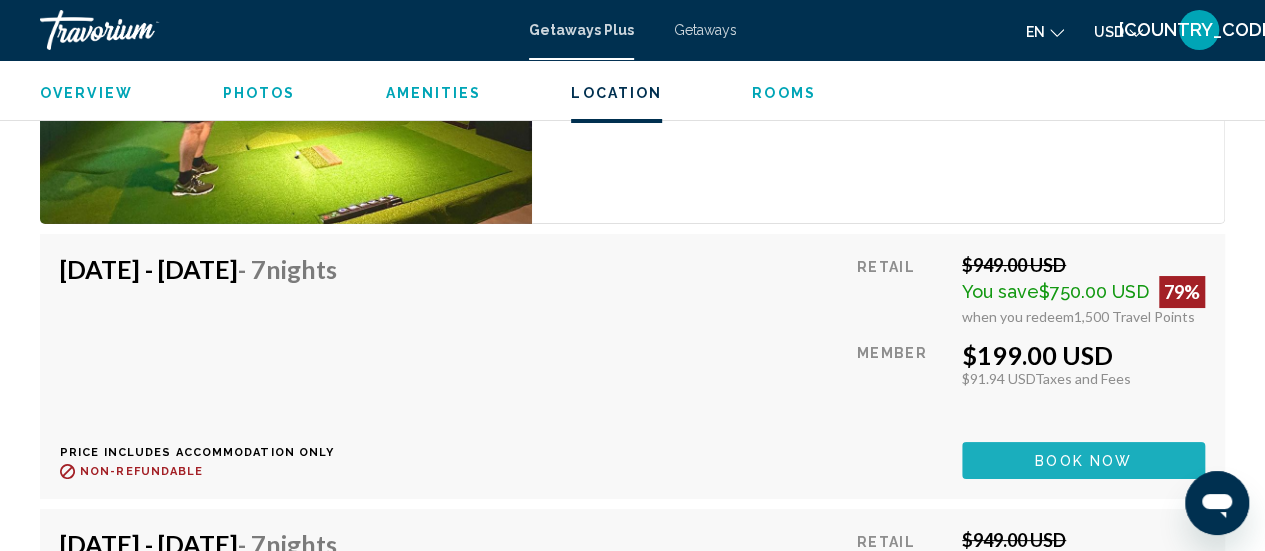 click on "Book now" at bounding box center (1083, 460) 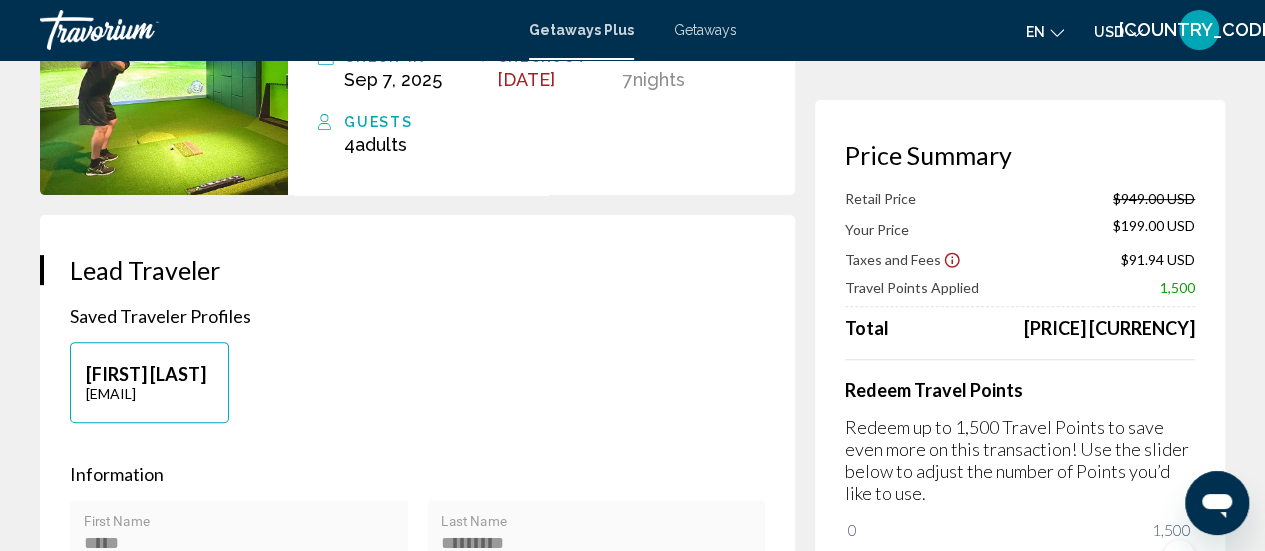 scroll, scrollTop: 250, scrollLeft: 0, axis: vertical 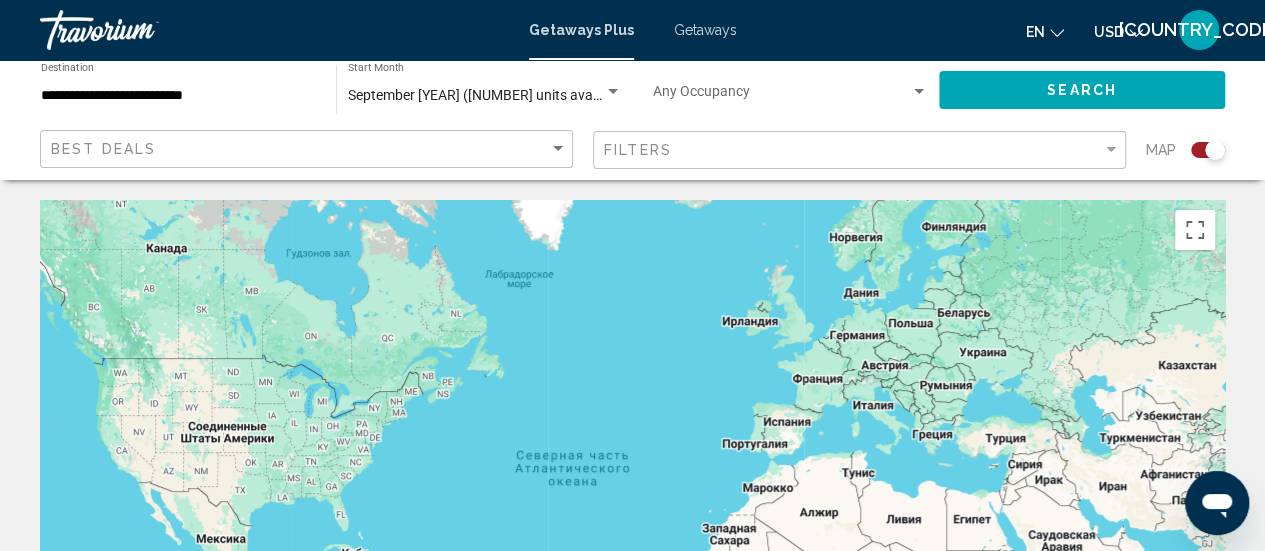 click at bounding box center [613, 91] 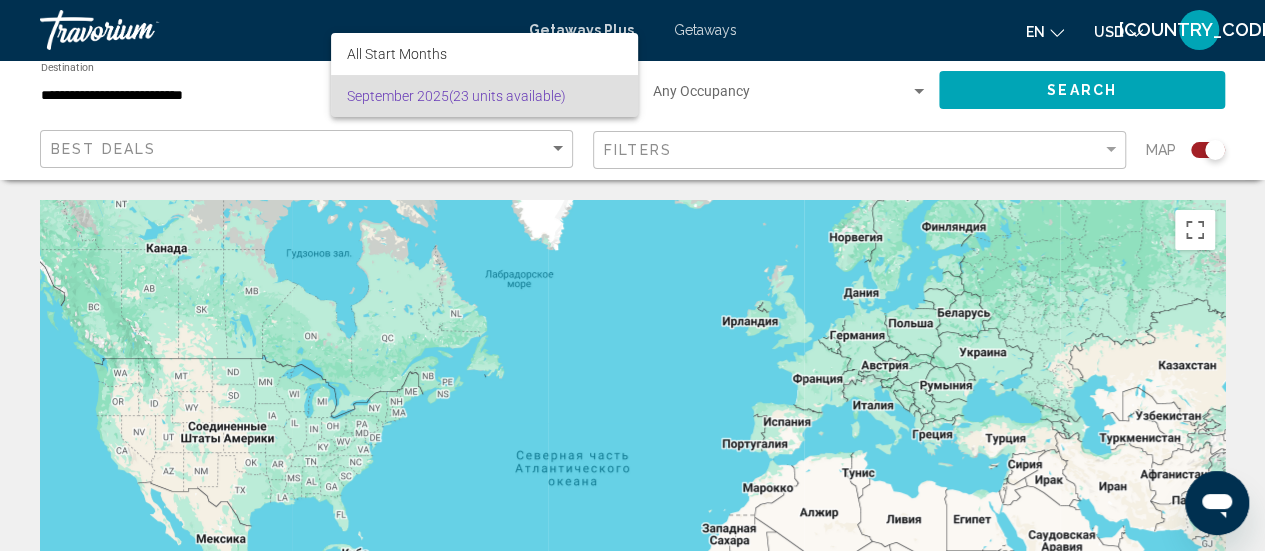 click at bounding box center (632, 275) 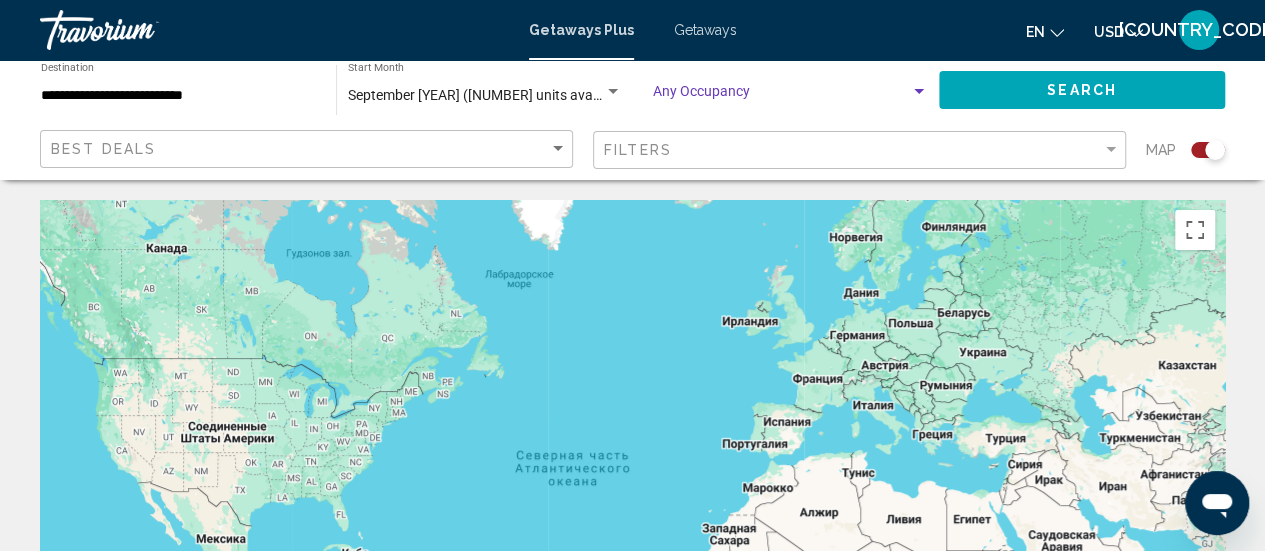 click at bounding box center [781, 96] 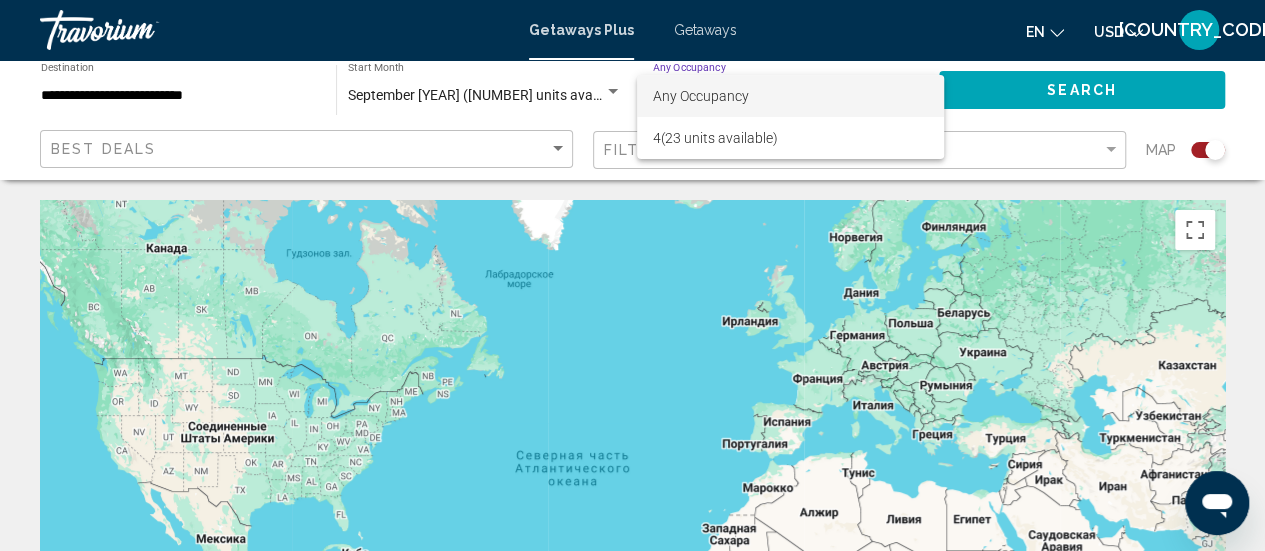 click at bounding box center (632, 275) 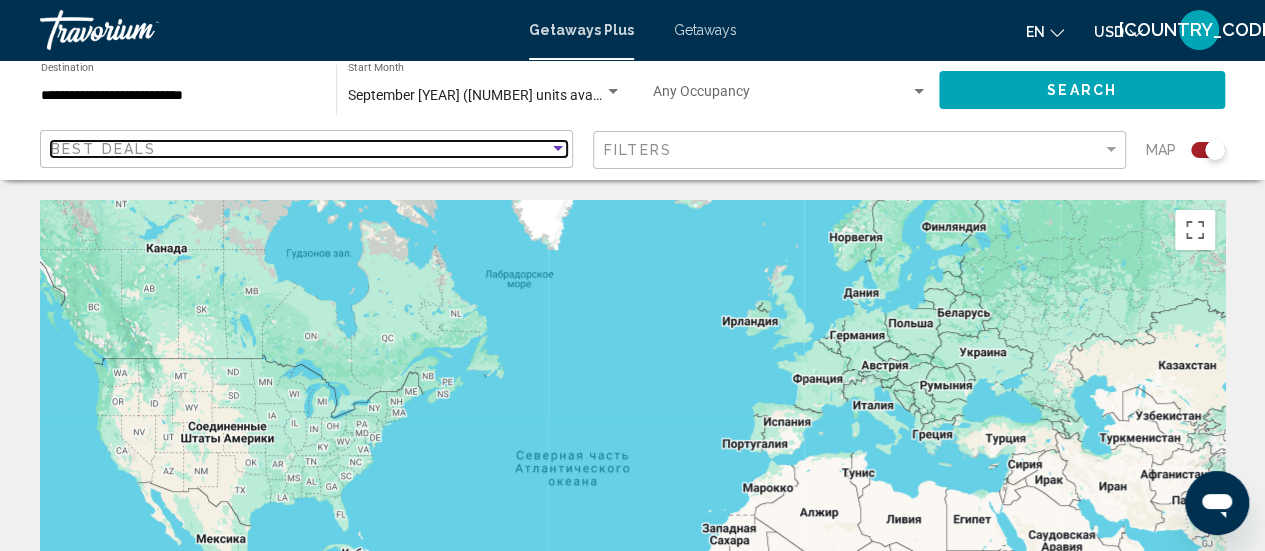 click on "Best Deals" at bounding box center [300, 149] 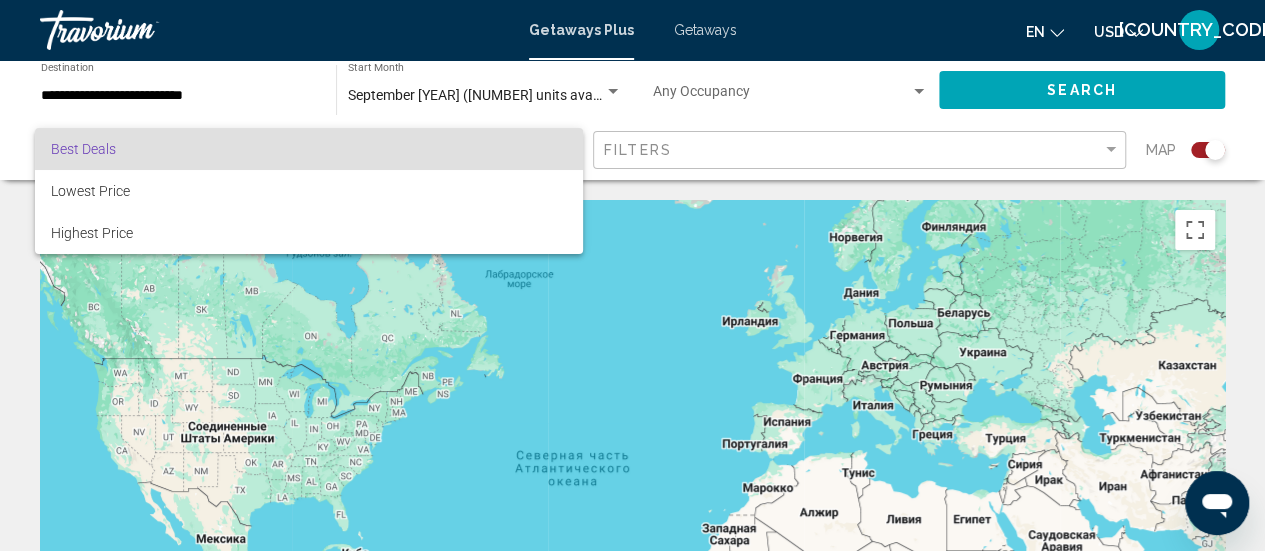 click at bounding box center [632, 275] 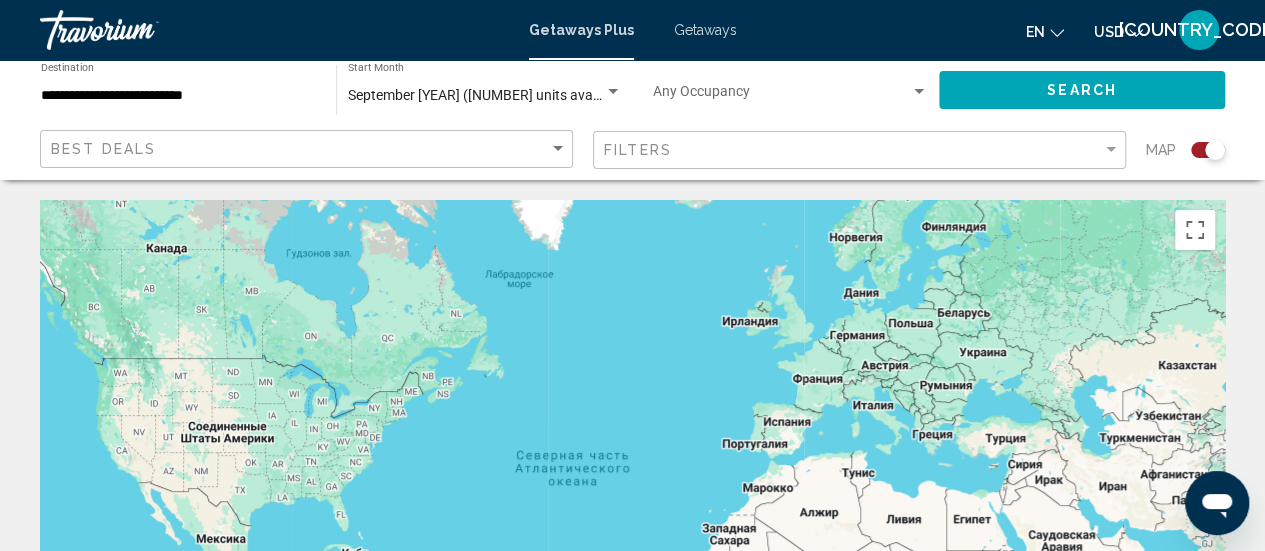 click on "September [YEAR] ([NUMBER] units available)" at bounding box center (489, 95) 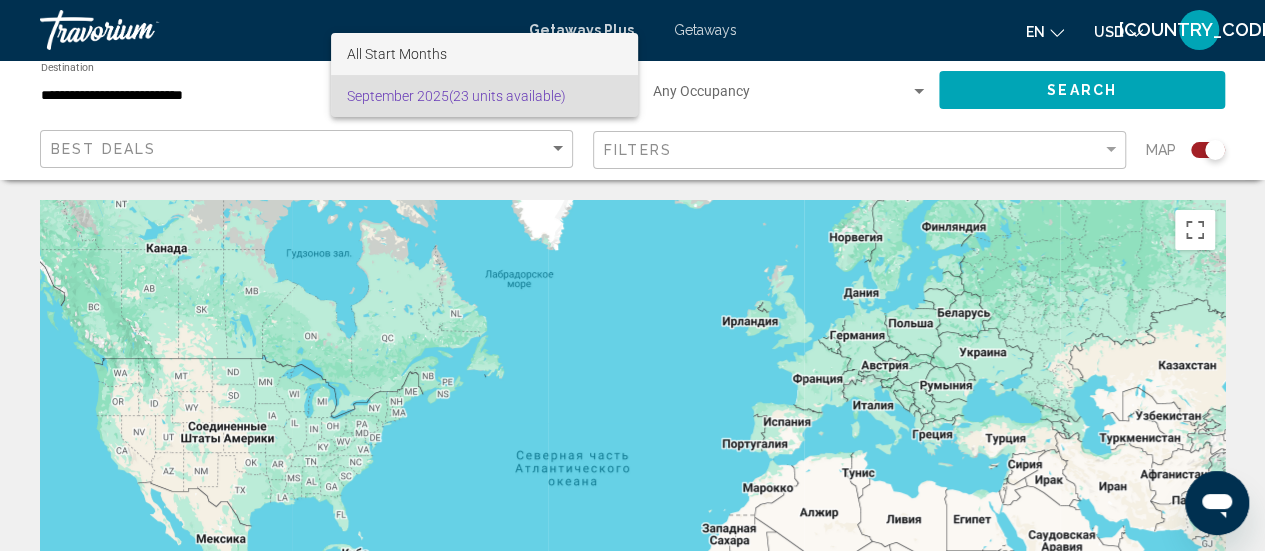 click on "All Start Months" at bounding box center (397, 54) 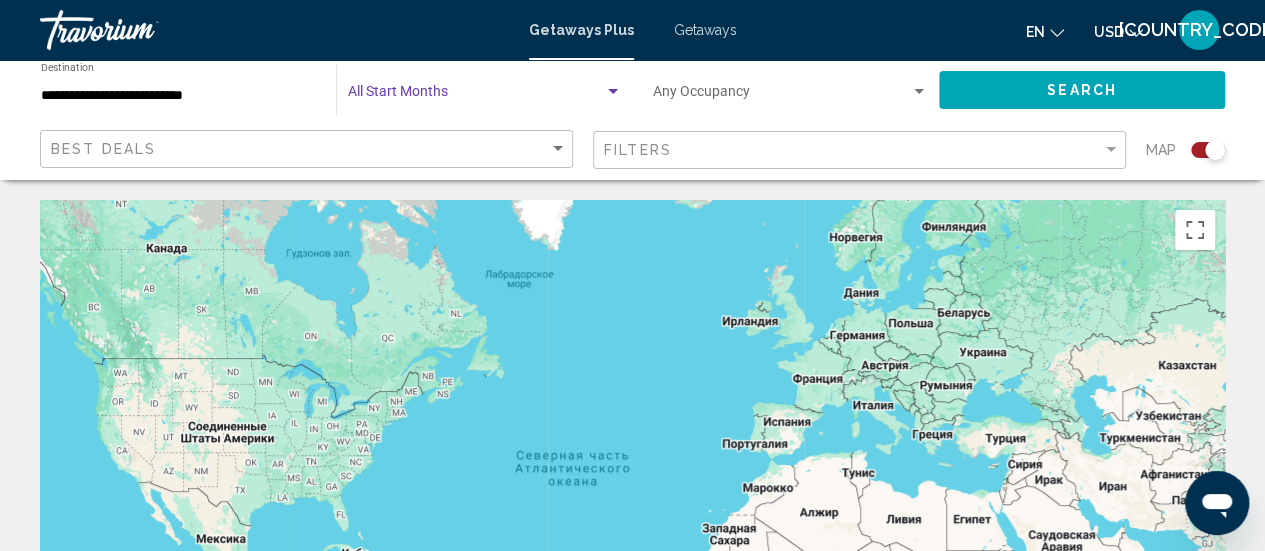 click on "Search" 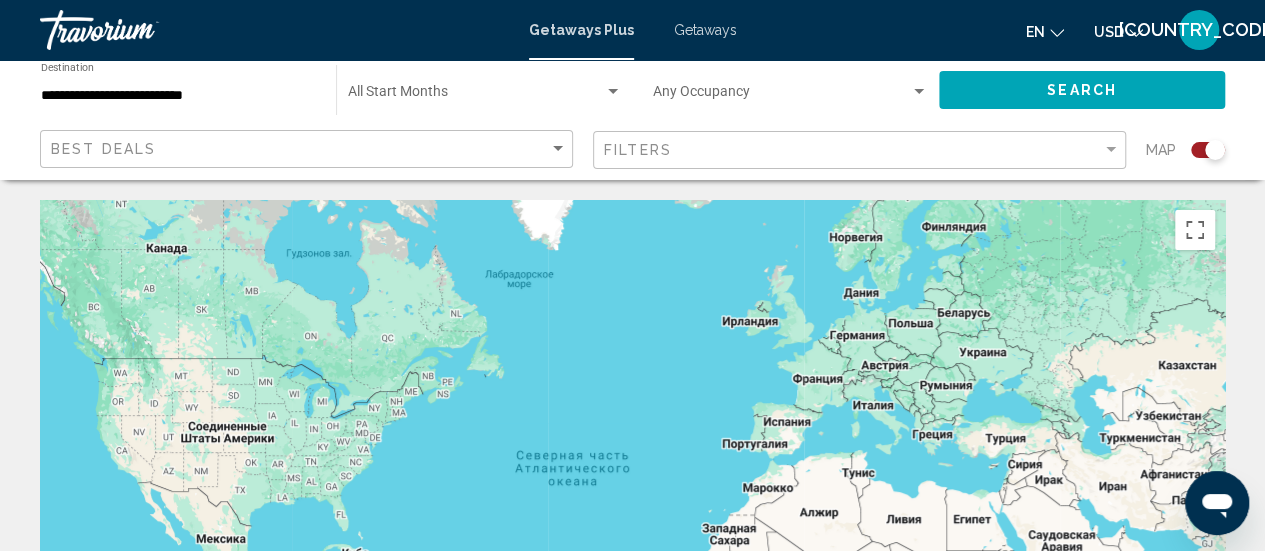 click 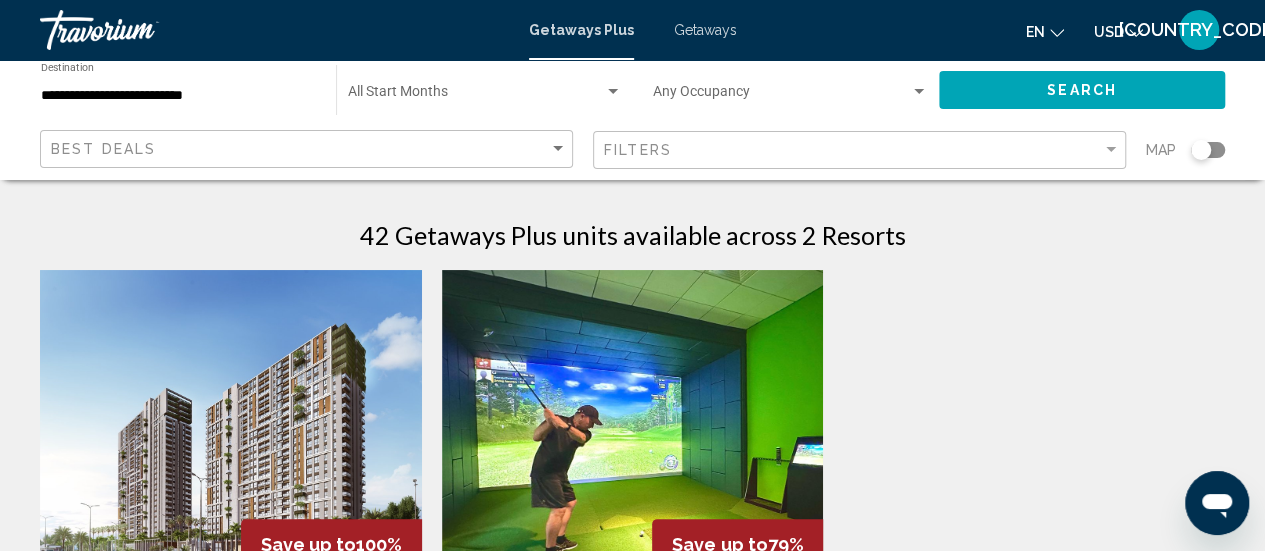 click at bounding box center (633, 430) 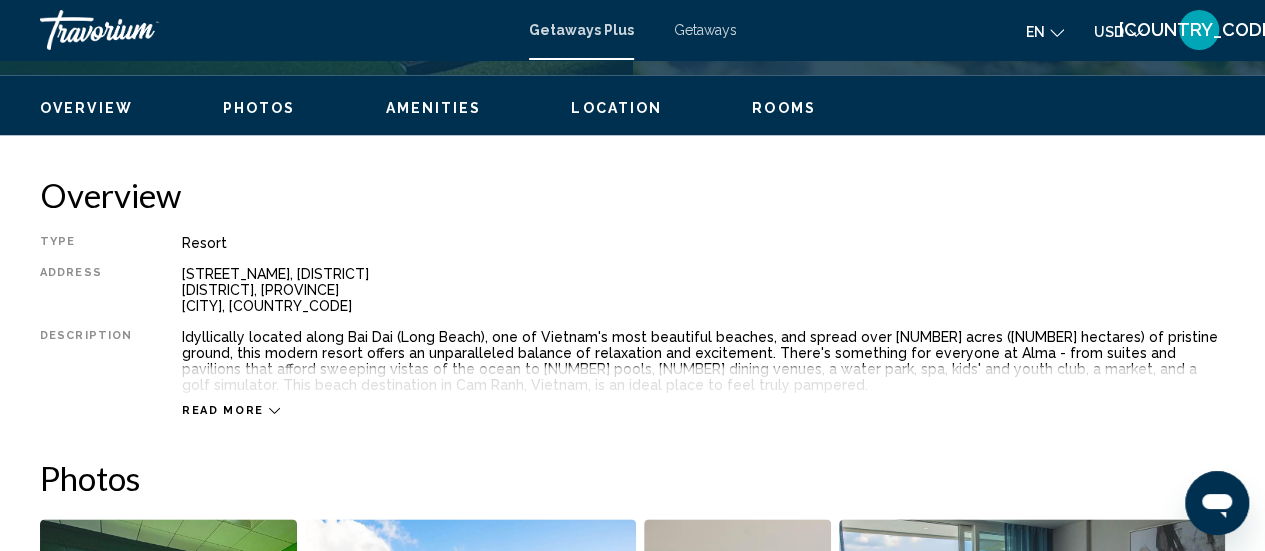 scroll, scrollTop: 934, scrollLeft: 0, axis: vertical 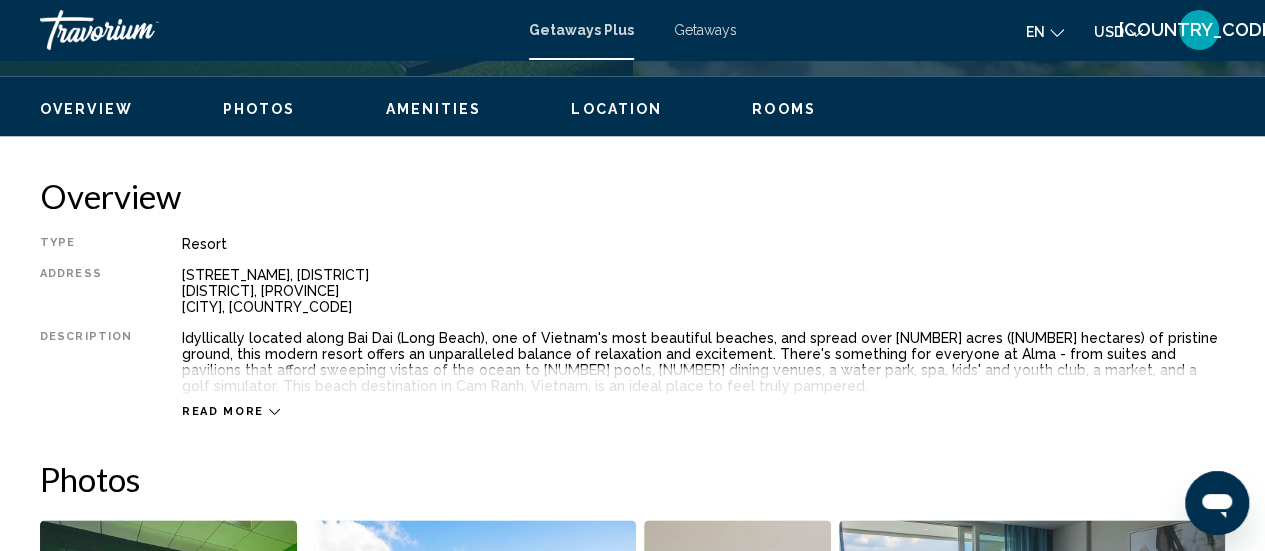 click on "Rooms" at bounding box center (784, 109) 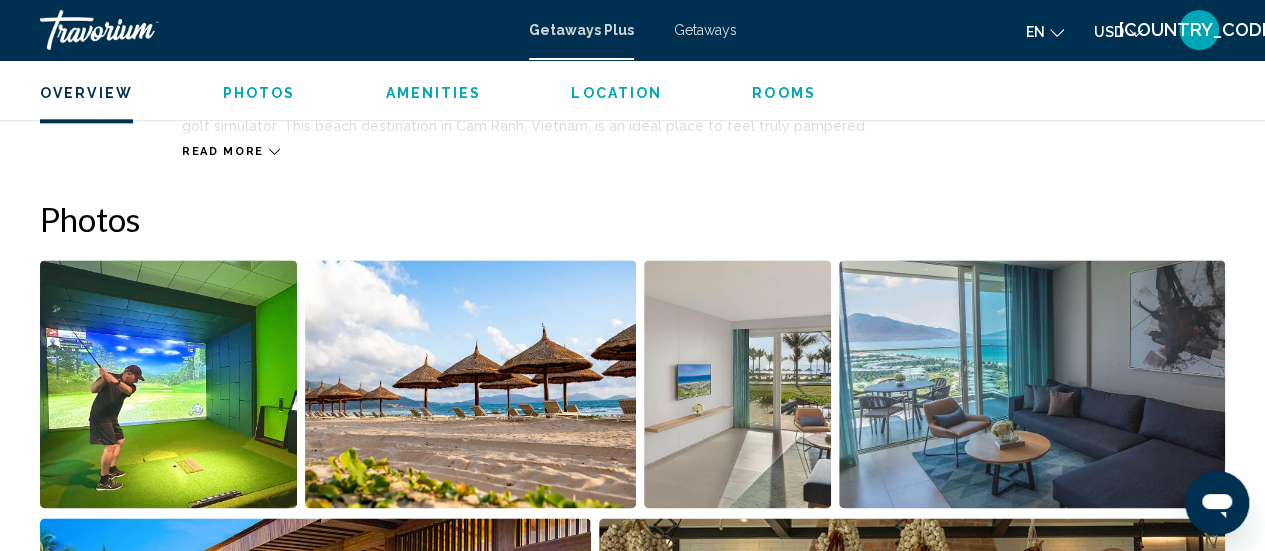 scroll, scrollTop: 1213, scrollLeft: 0, axis: vertical 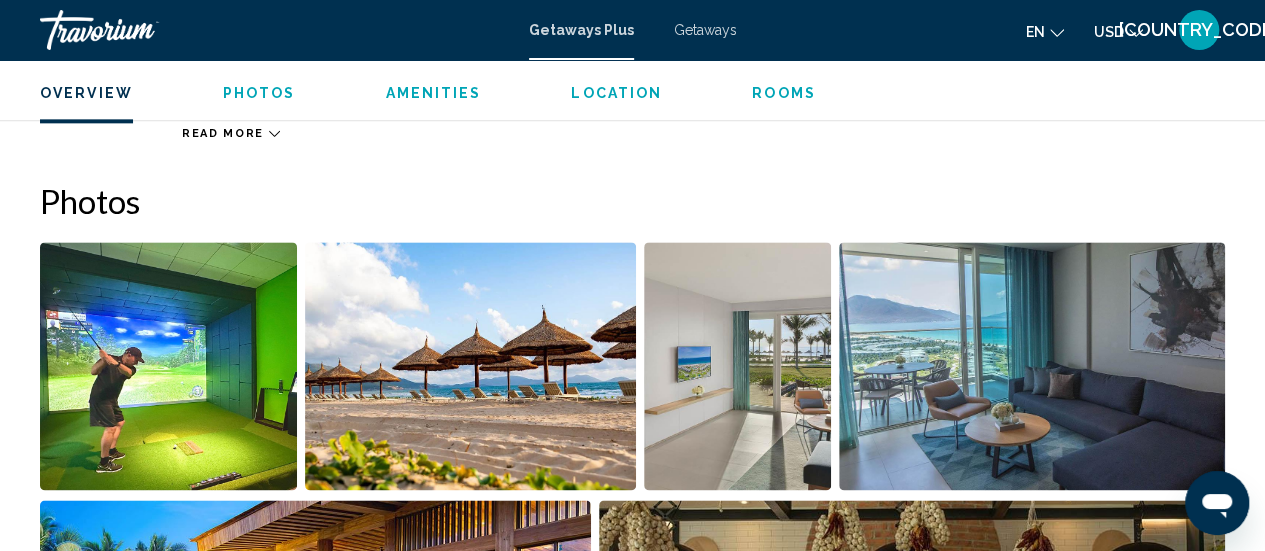 click at bounding box center (168, 366) 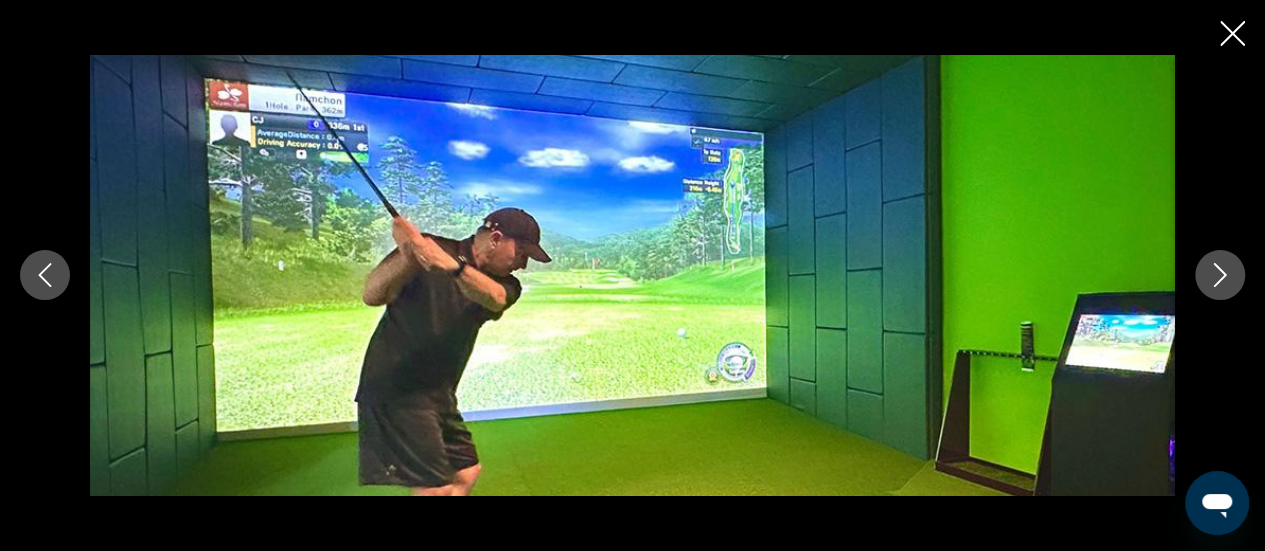 click at bounding box center [1220, 275] 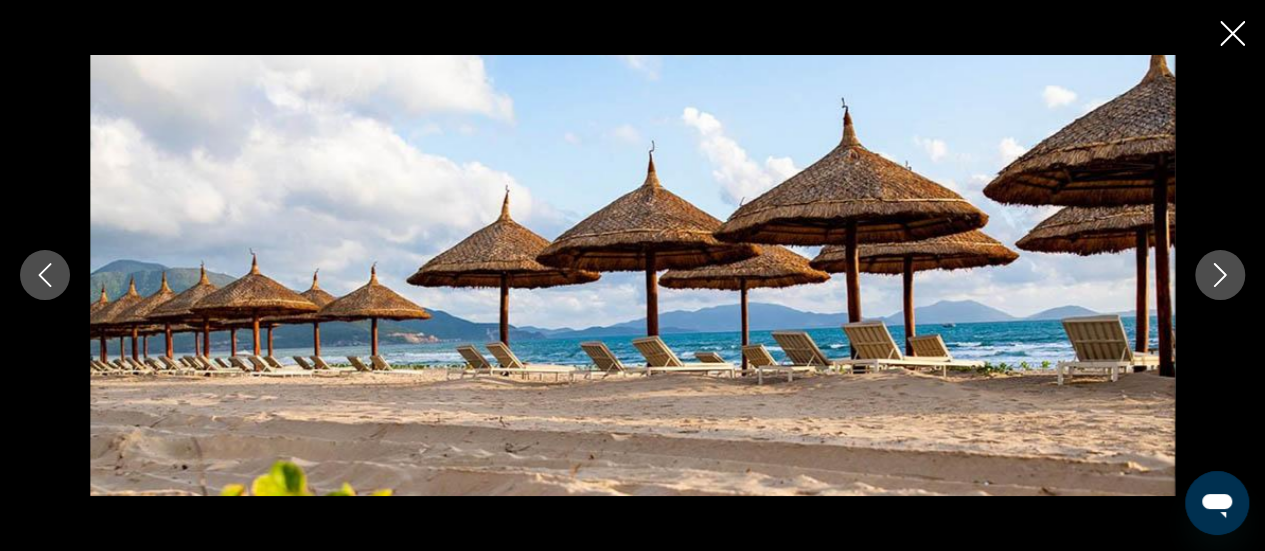 click at bounding box center (1220, 275) 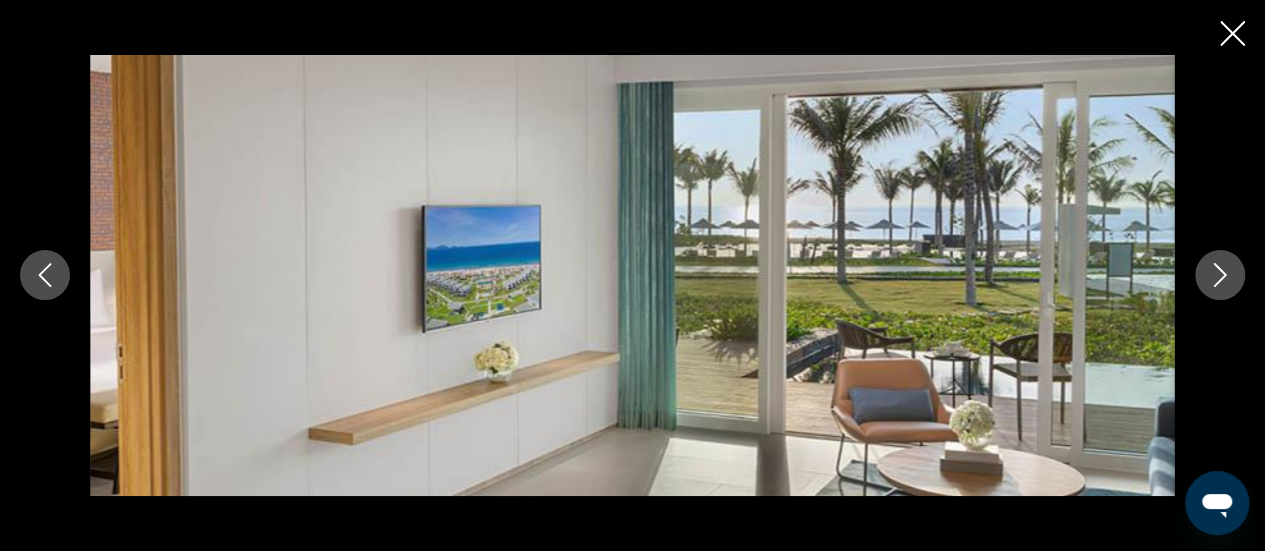 click at bounding box center (1220, 275) 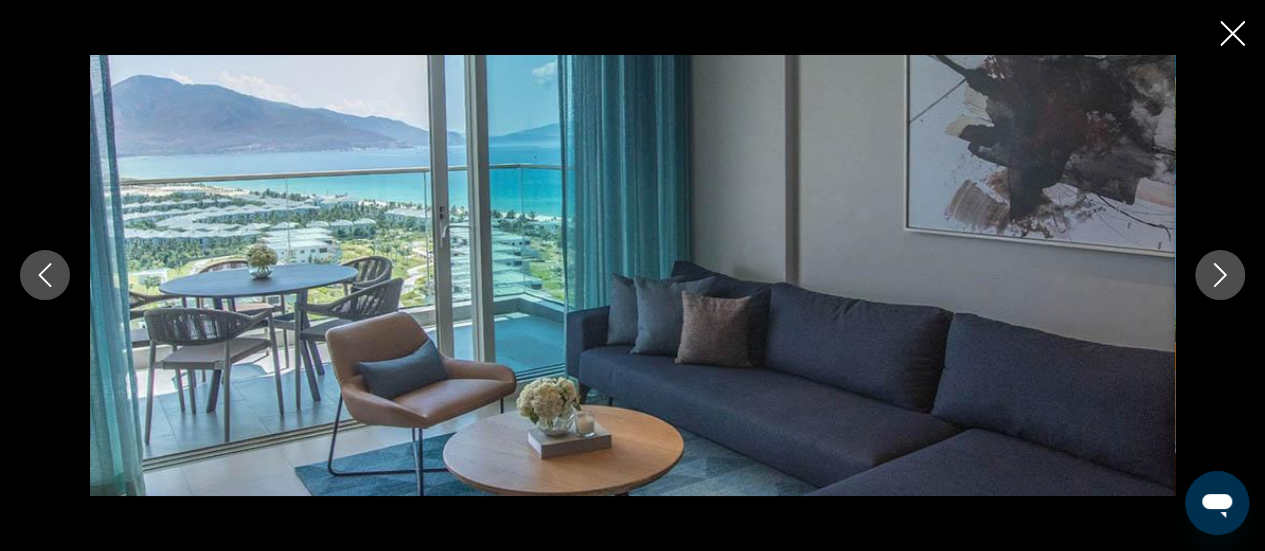 click at bounding box center [1220, 275] 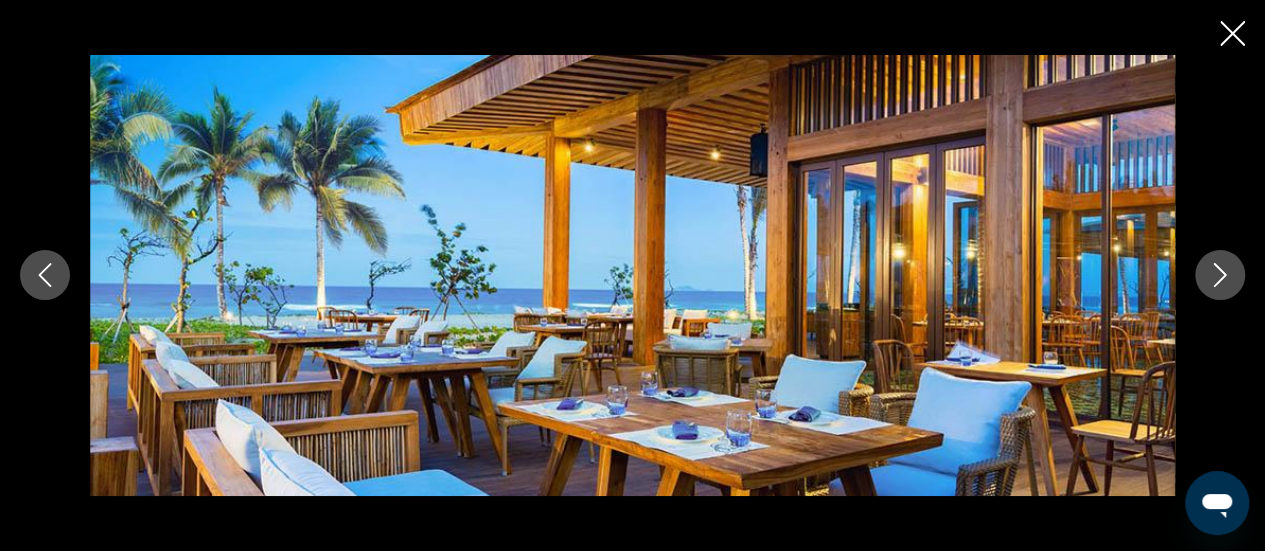 click at bounding box center (1220, 275) 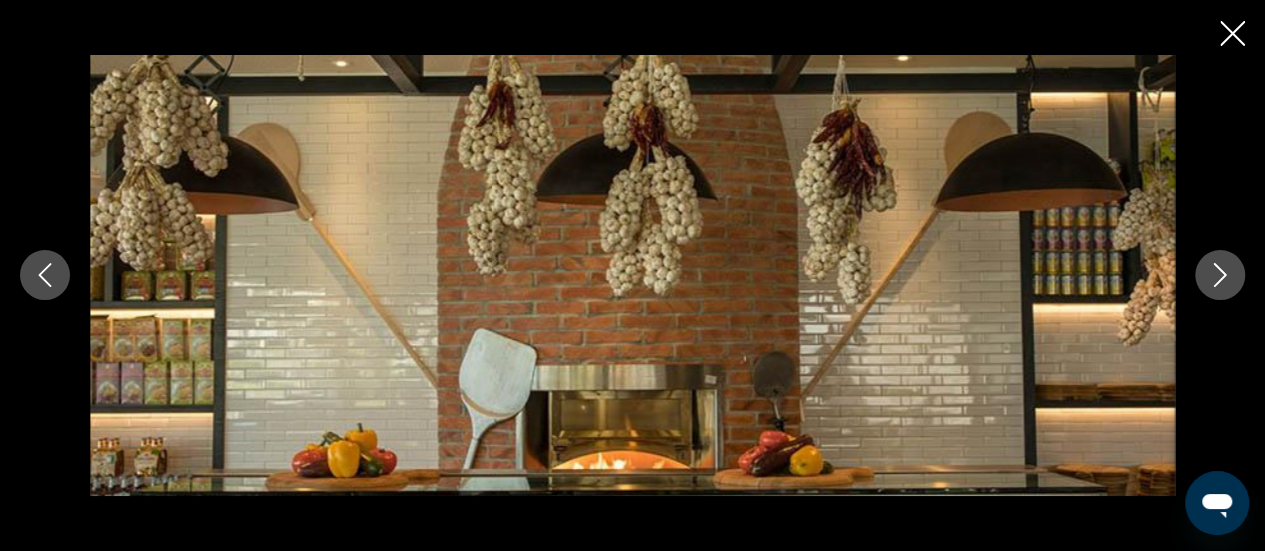 click at bounding box center (1220, 275) 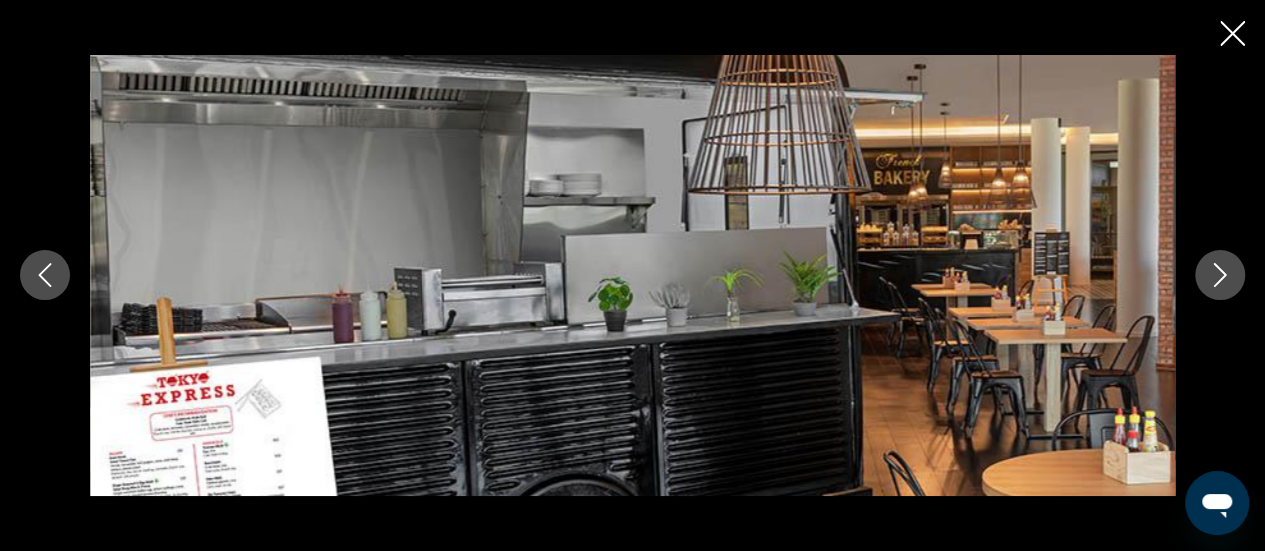 click at bounding box center [1220, 275] 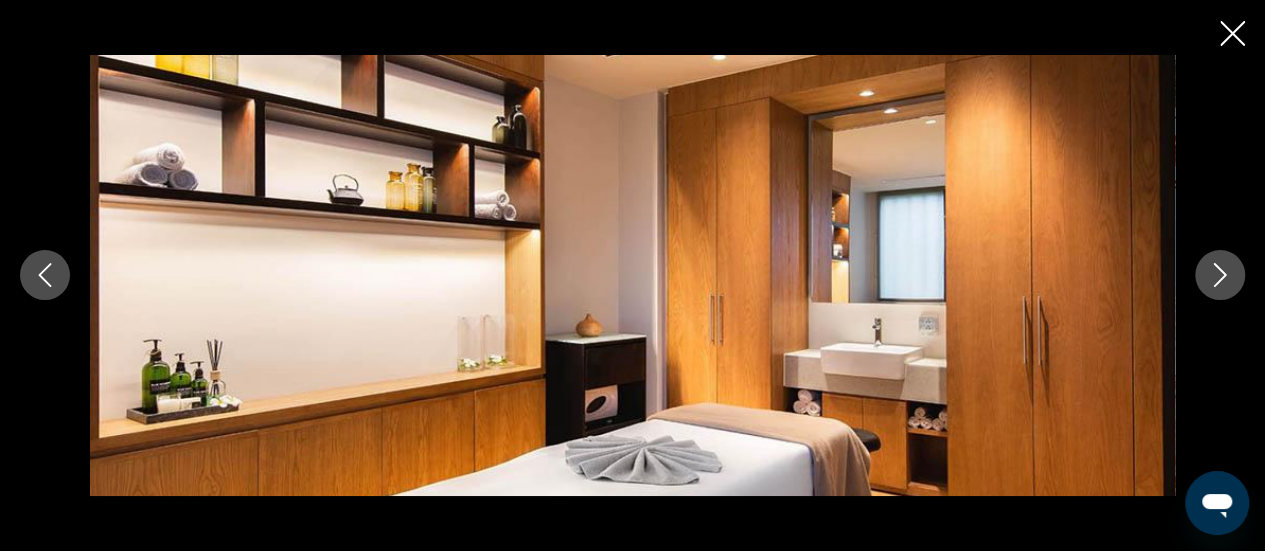 click at bounding box center (1220, 275) 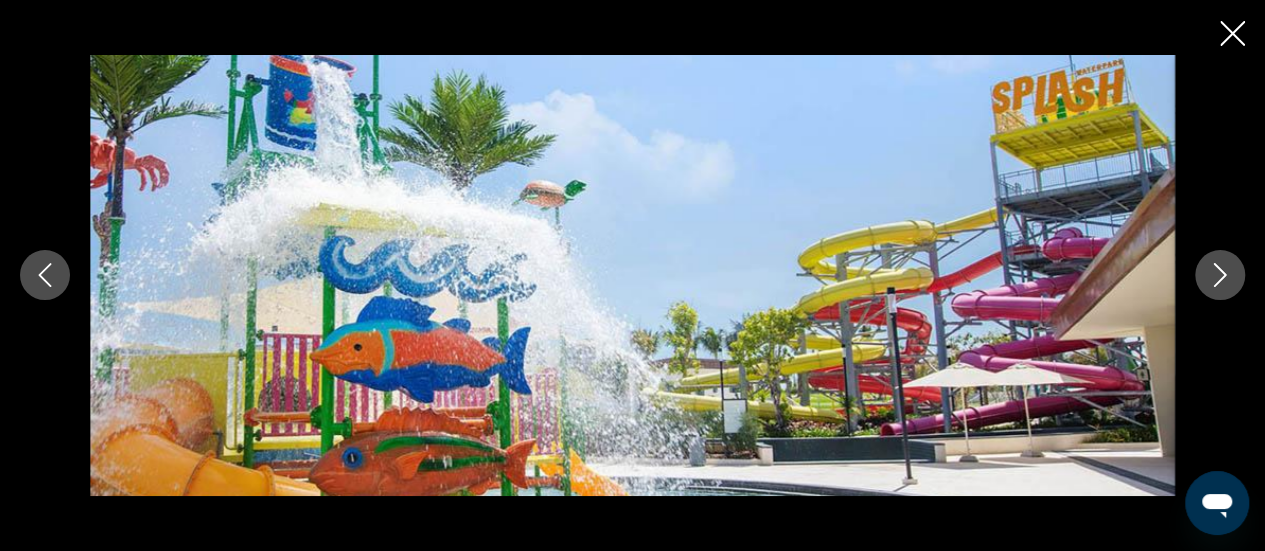 click at bounding box center [1220, 275] 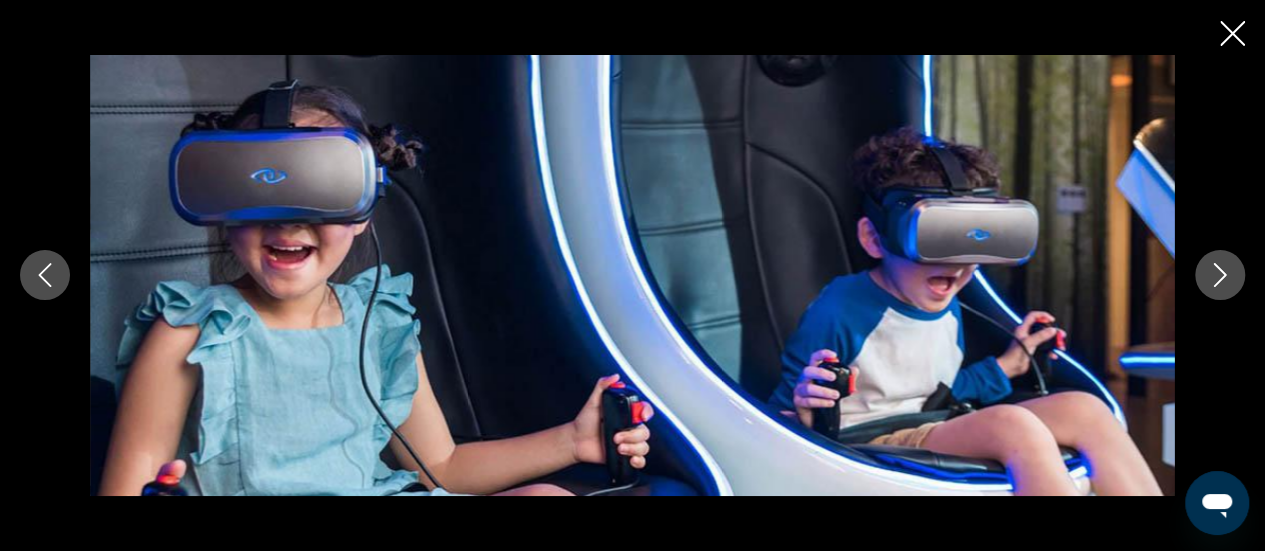 click at bounding box center [1220, 275] 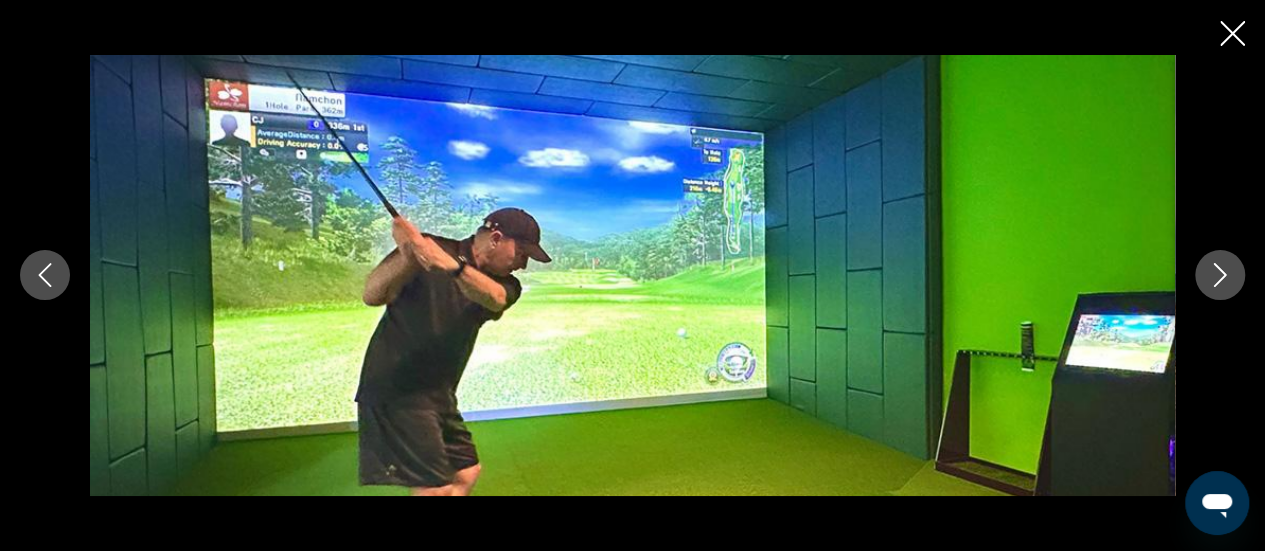 click at bounding box center [45, 275] 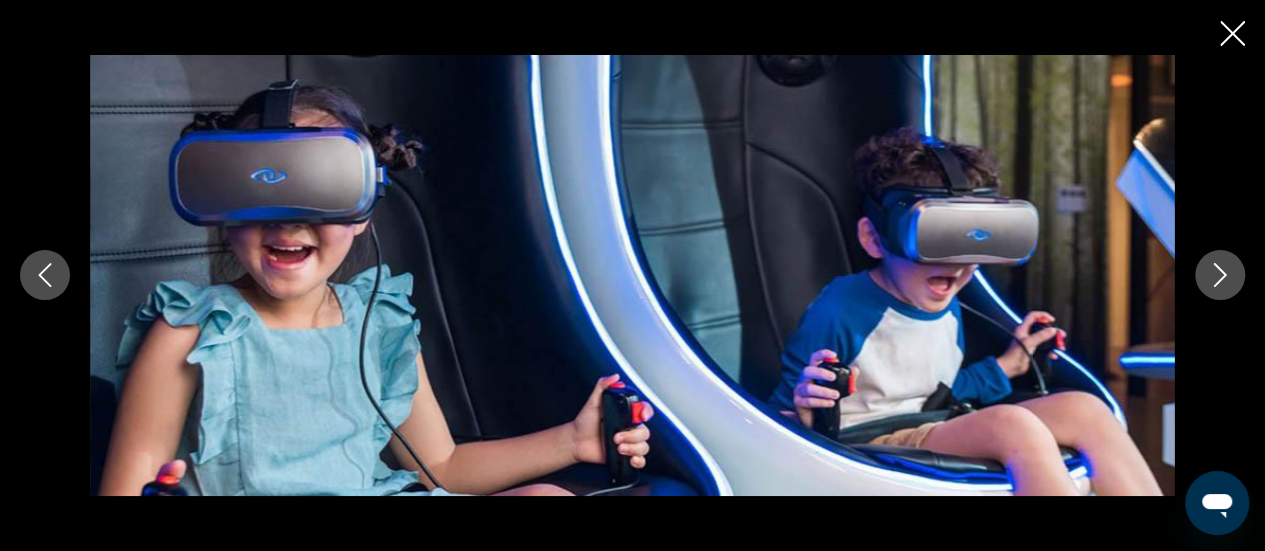 click 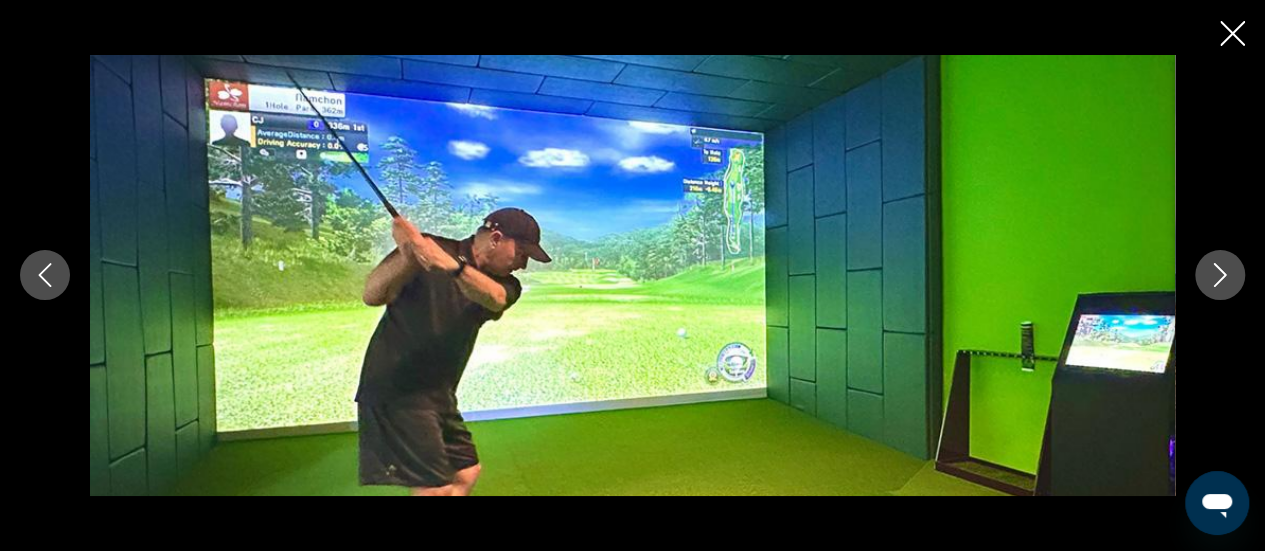 click 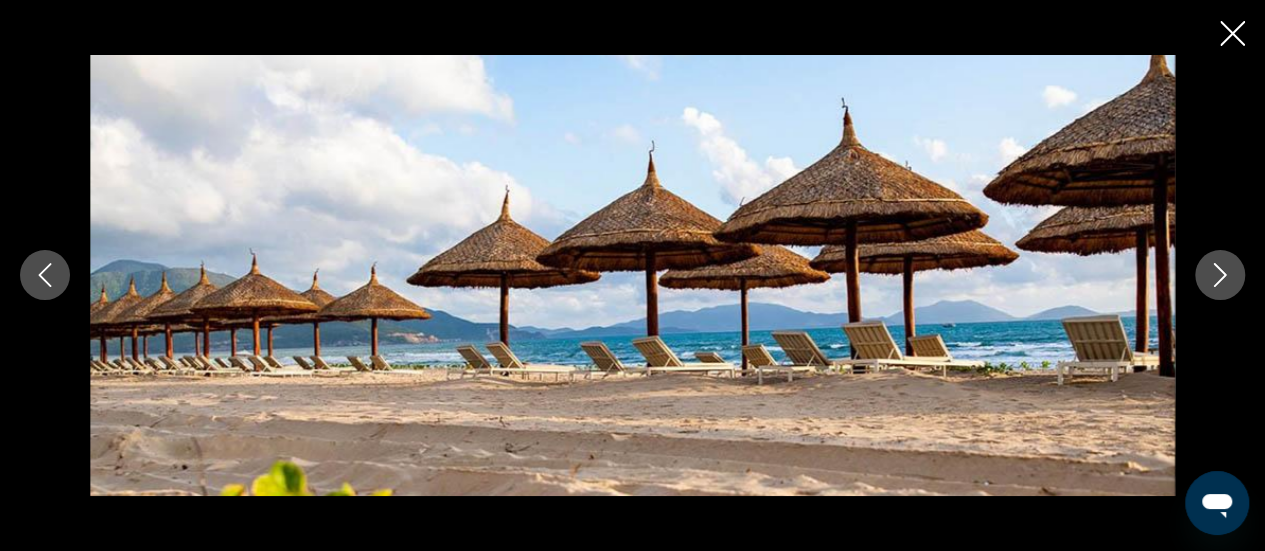 click 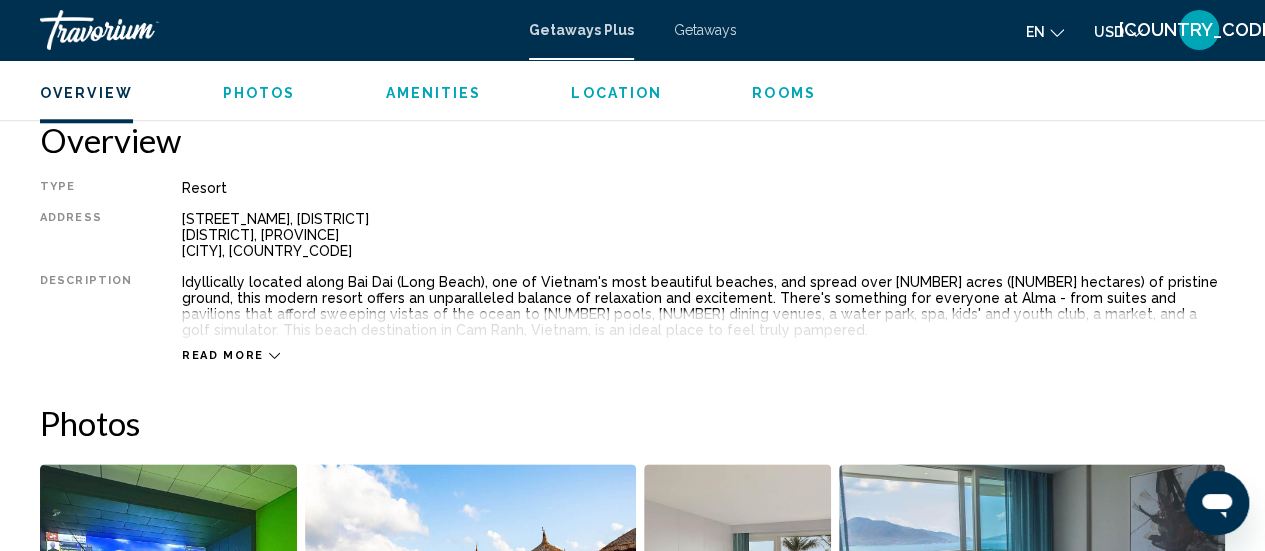scroll, scrollTop: 987, scrollLeft: 0, axis: vertical 